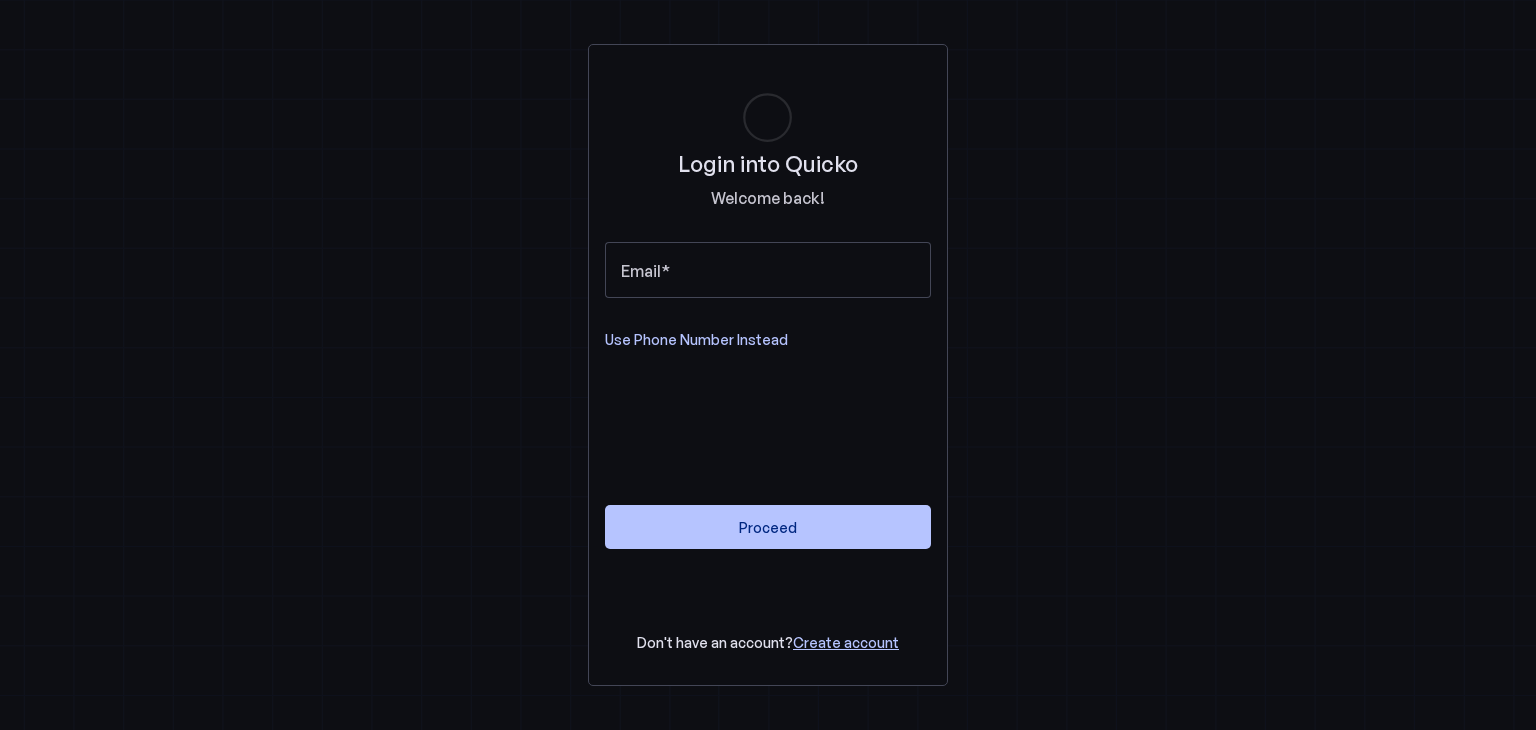 scroll, scrollTop: 0, scrollLeft: 0, axis: both 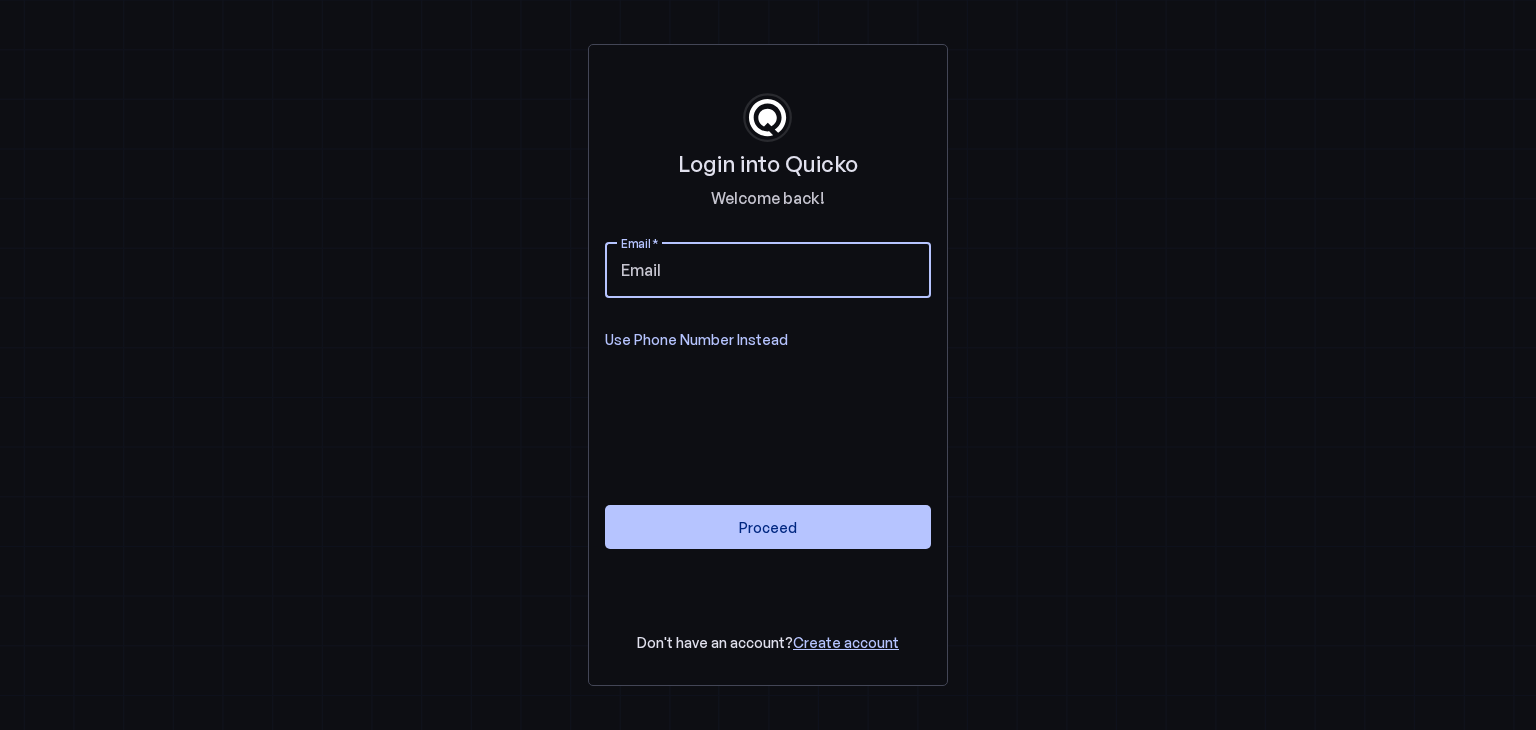 click on "Email" at bounding box center (768, 270) 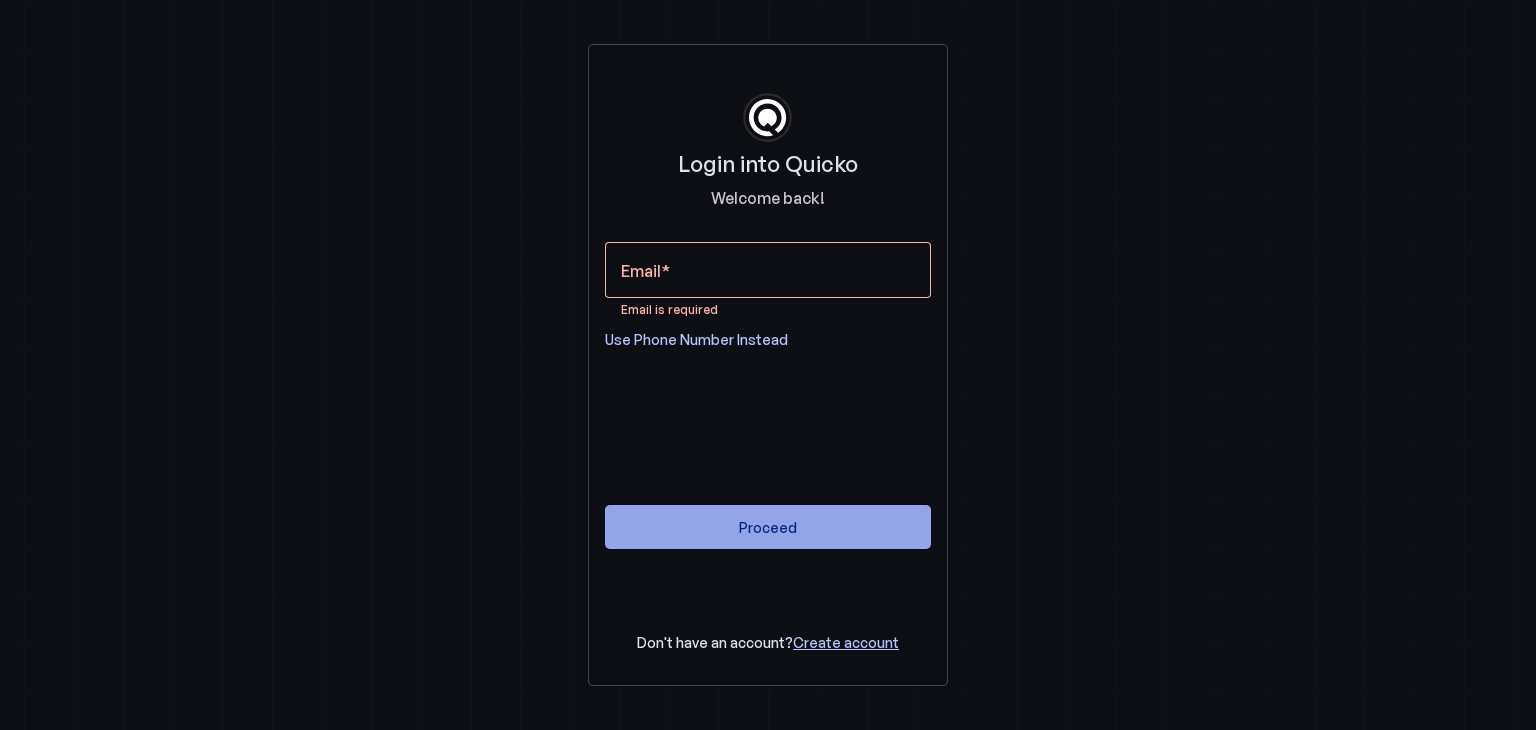 click at bounding box center [768, 527] 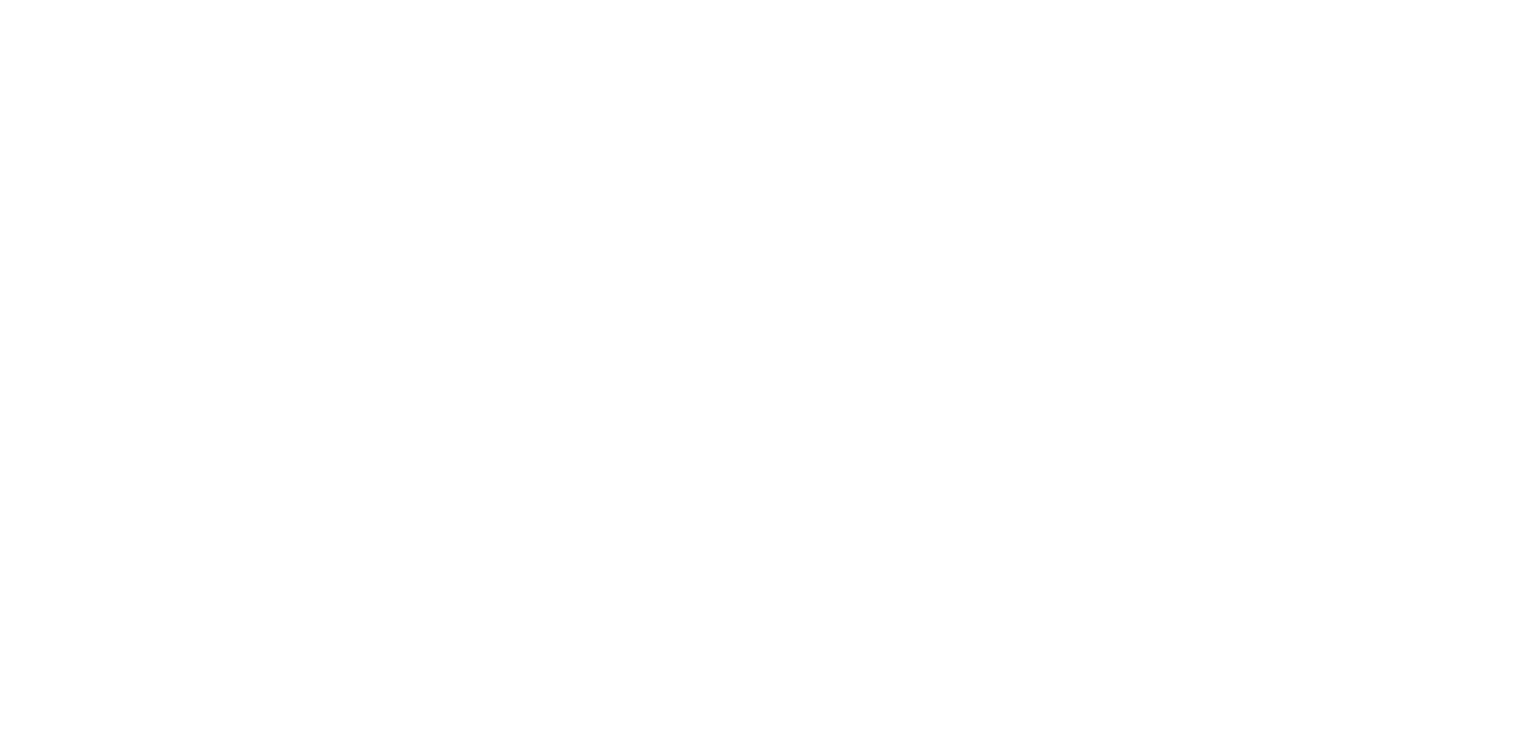 scroll, scrollTop: 0, scrollLeft: 0, axis: both 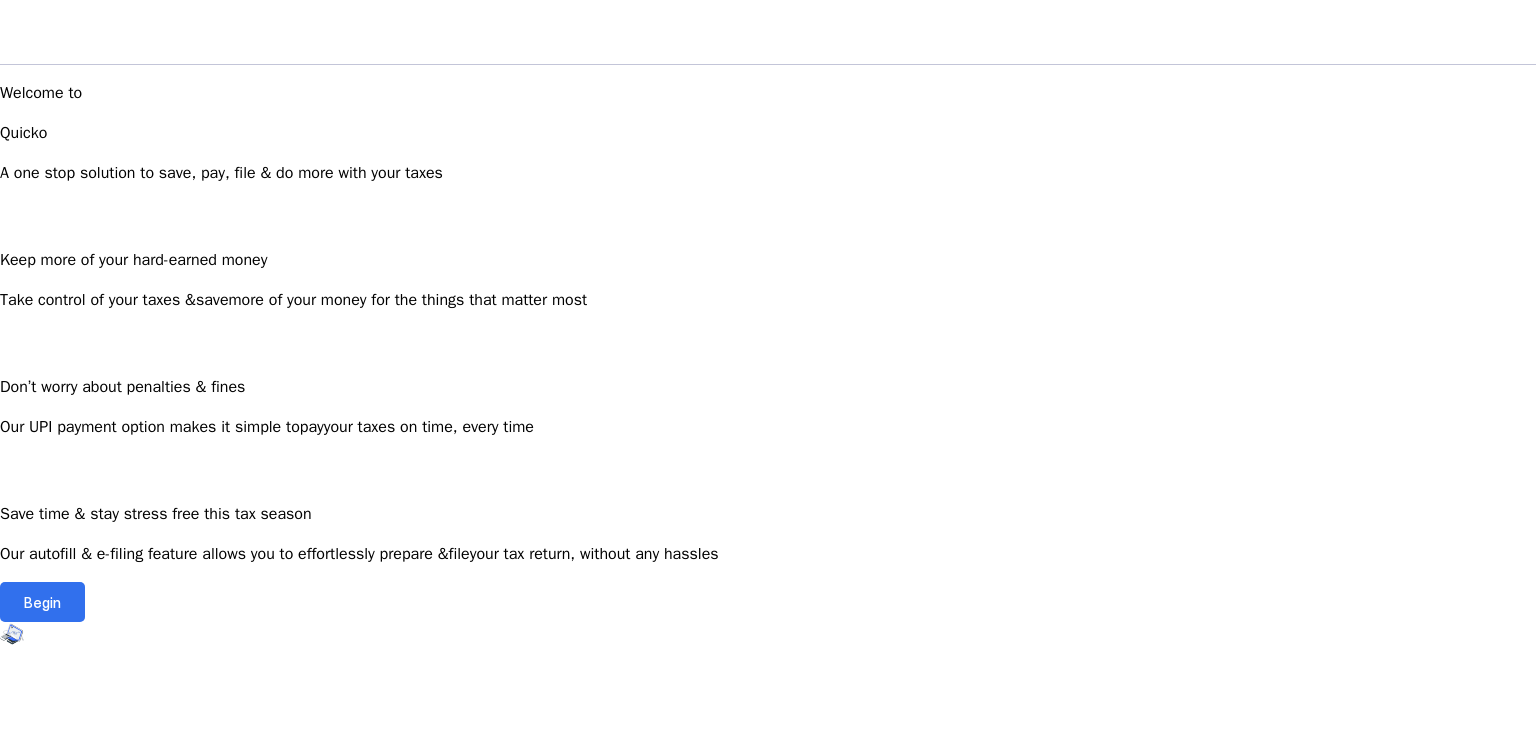 click on "Begin" at bounding box center [42, 602] 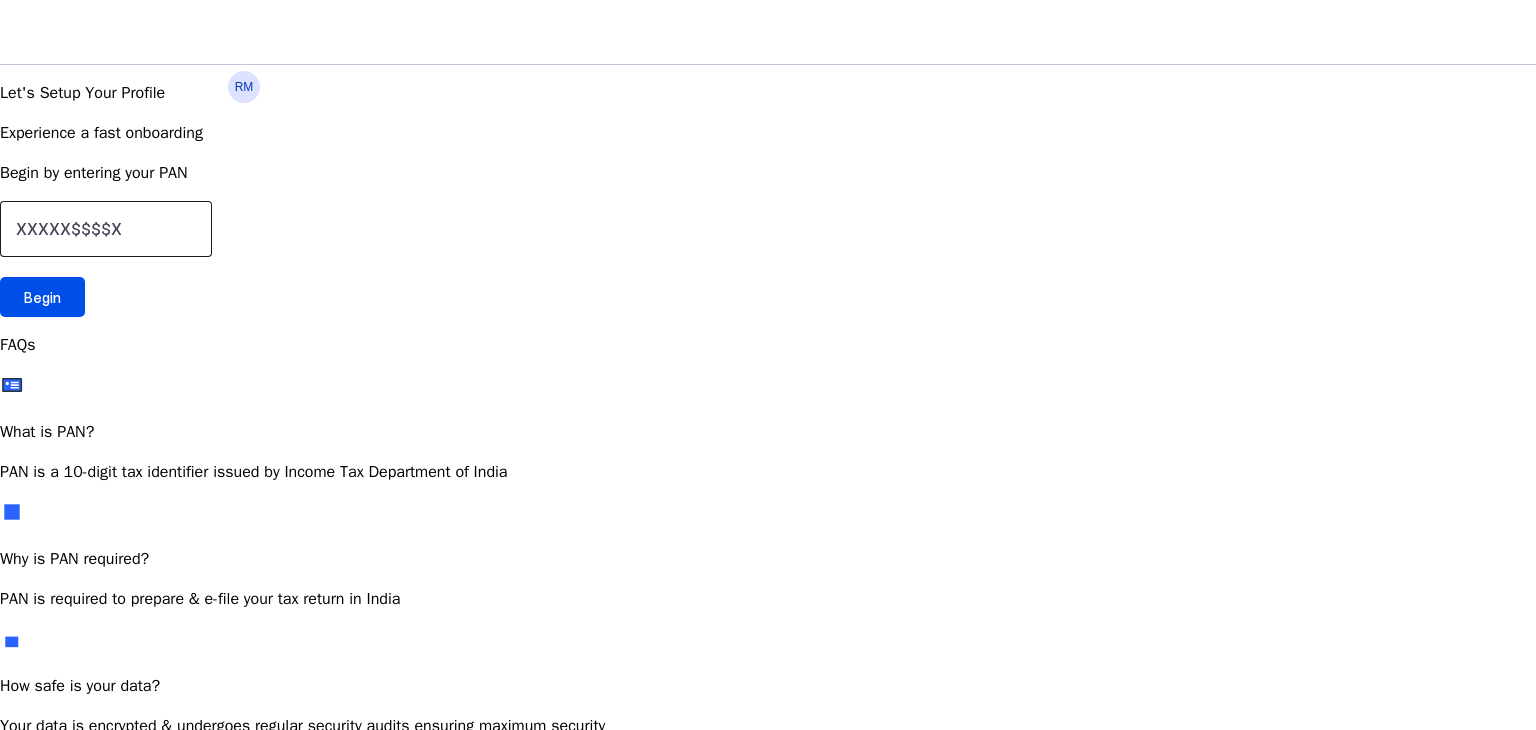 click at bounding box center [106, 229] 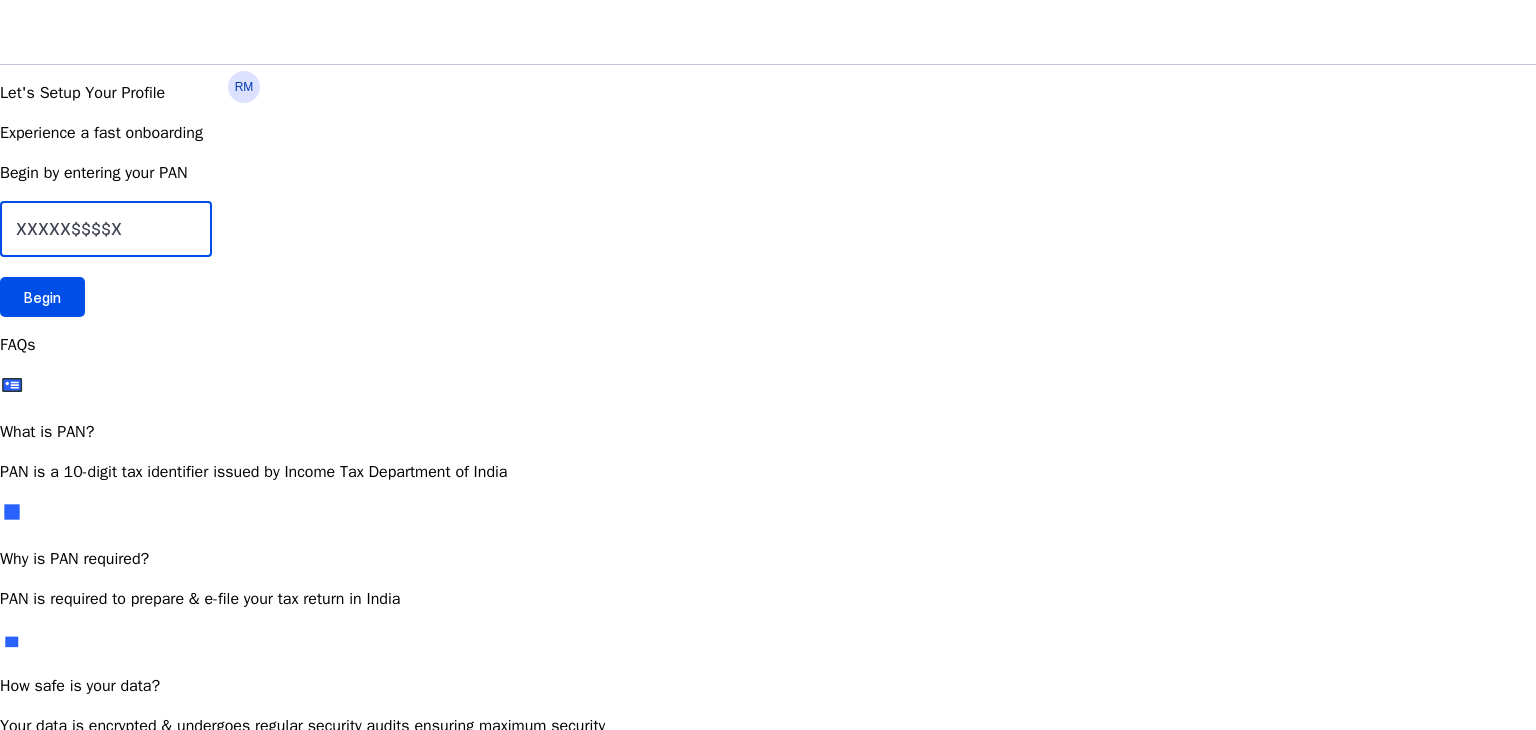 click at bounding box center [106, 229] 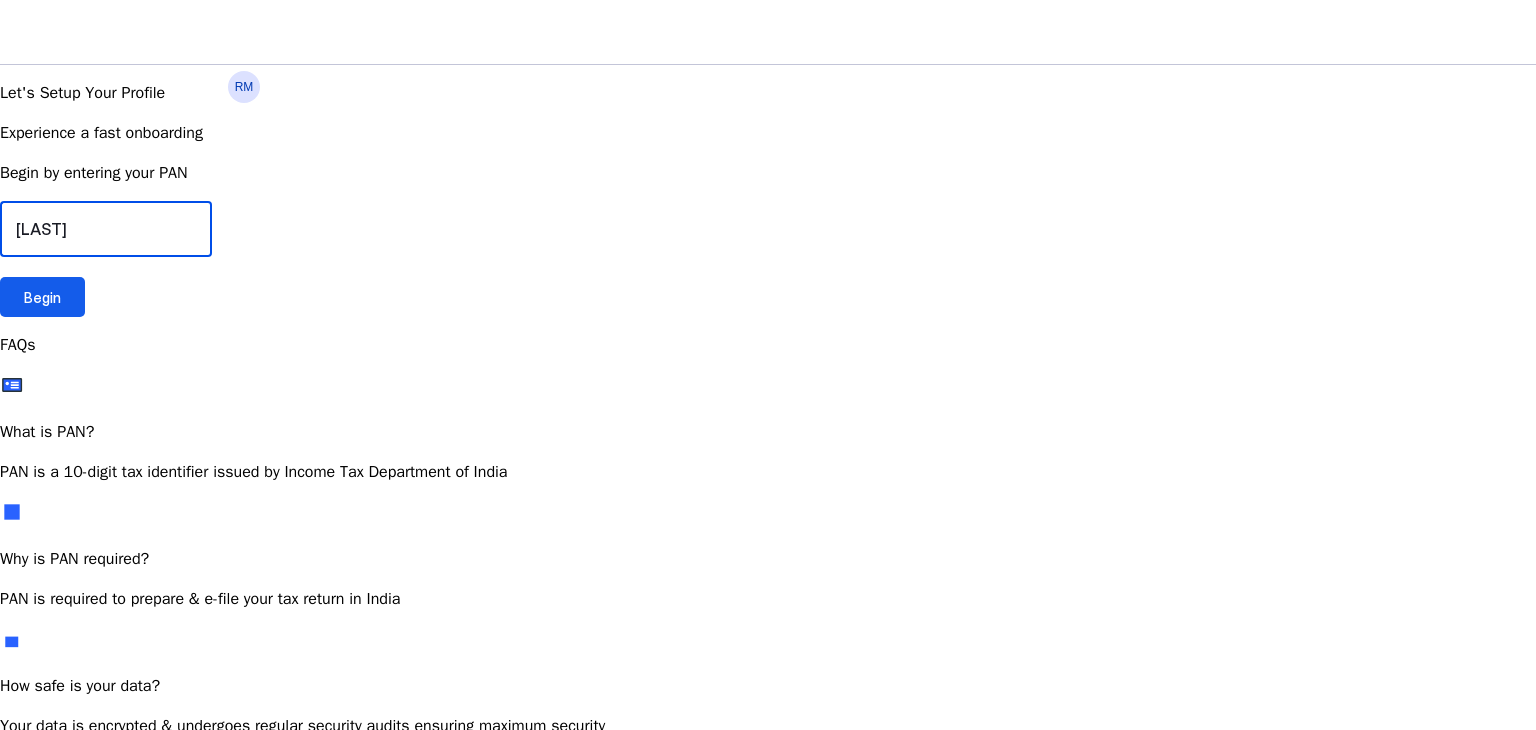type on "[LAST]" 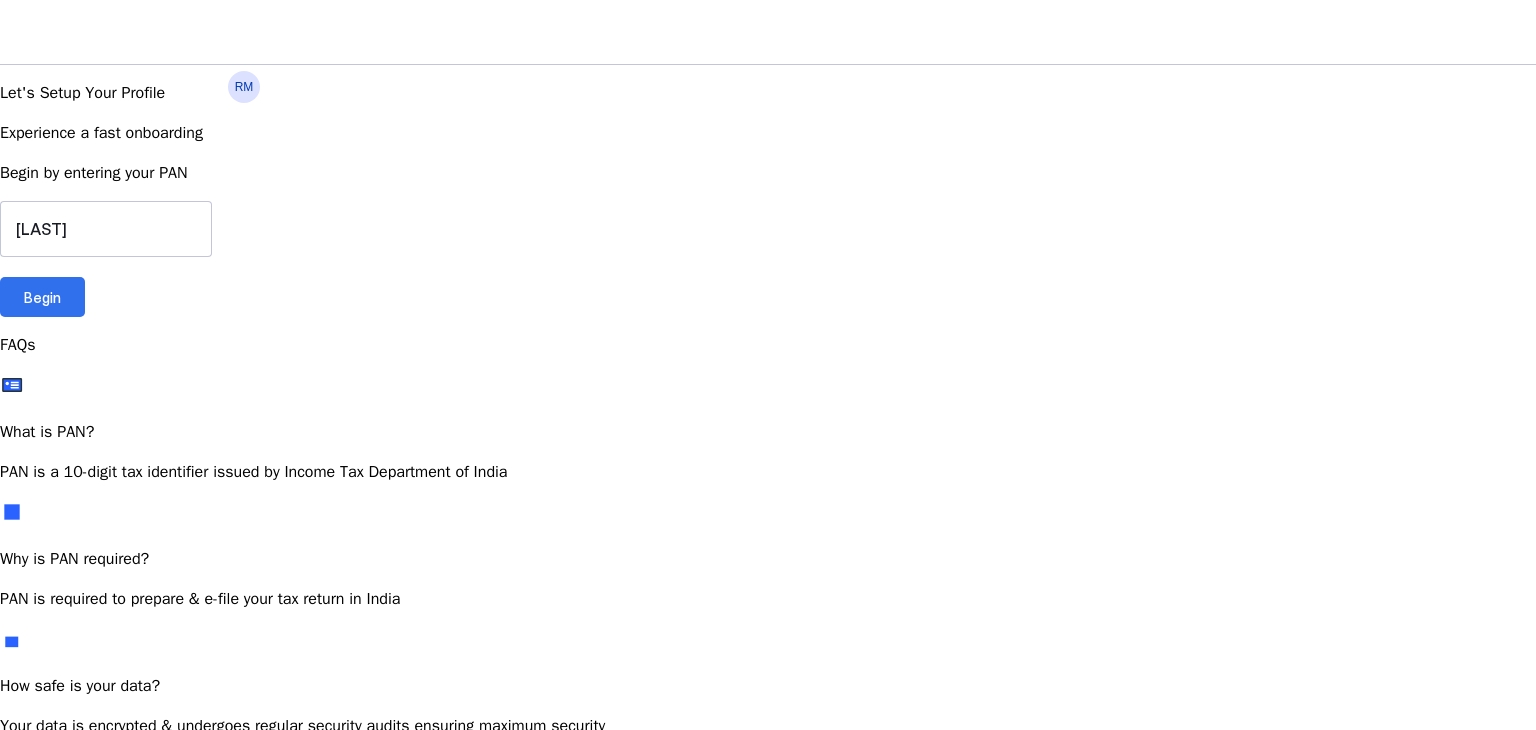click at bounding box center (42, 297) 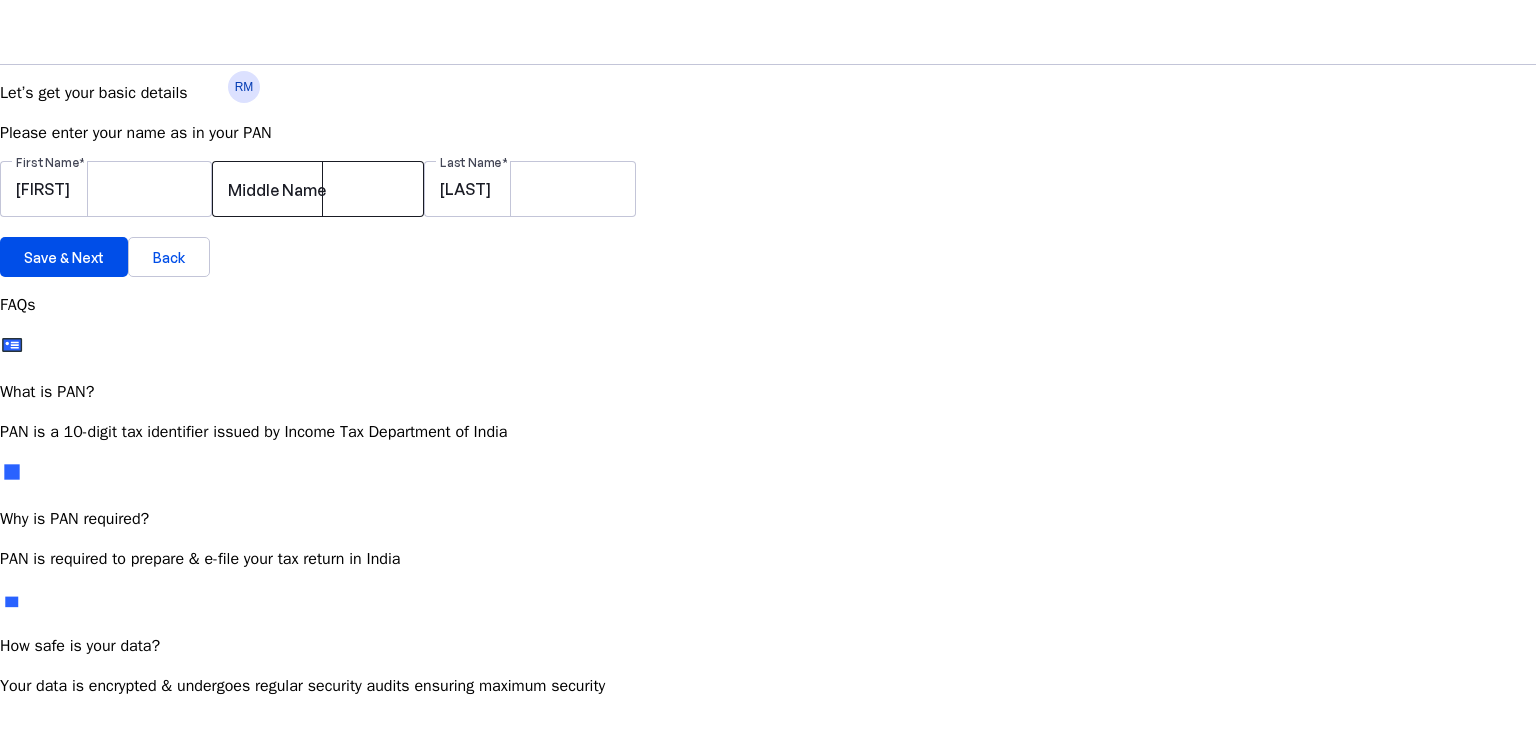 click on "Middle Name" at bounding box center [277, 190] 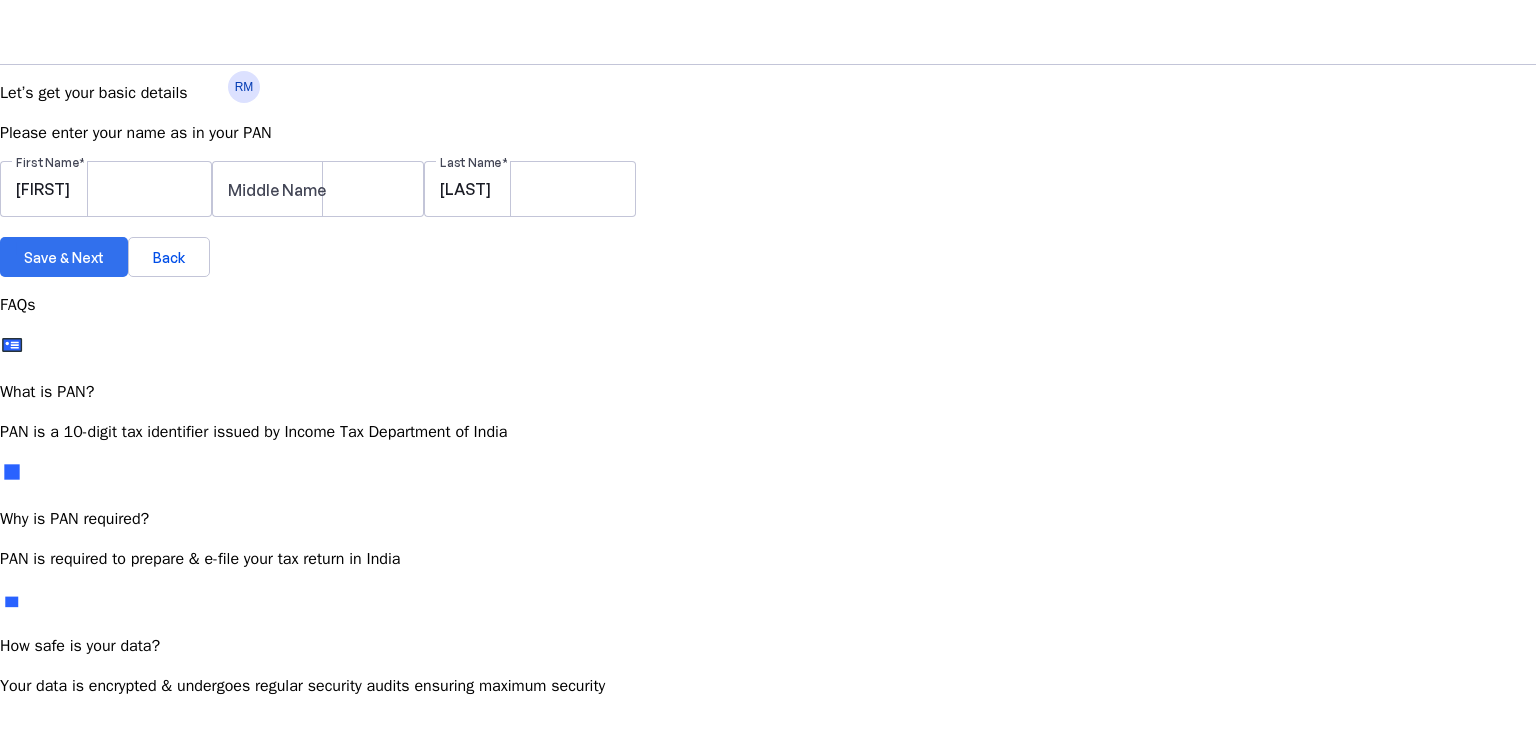 click on "Save & Next" at bounding box center [64, 257] 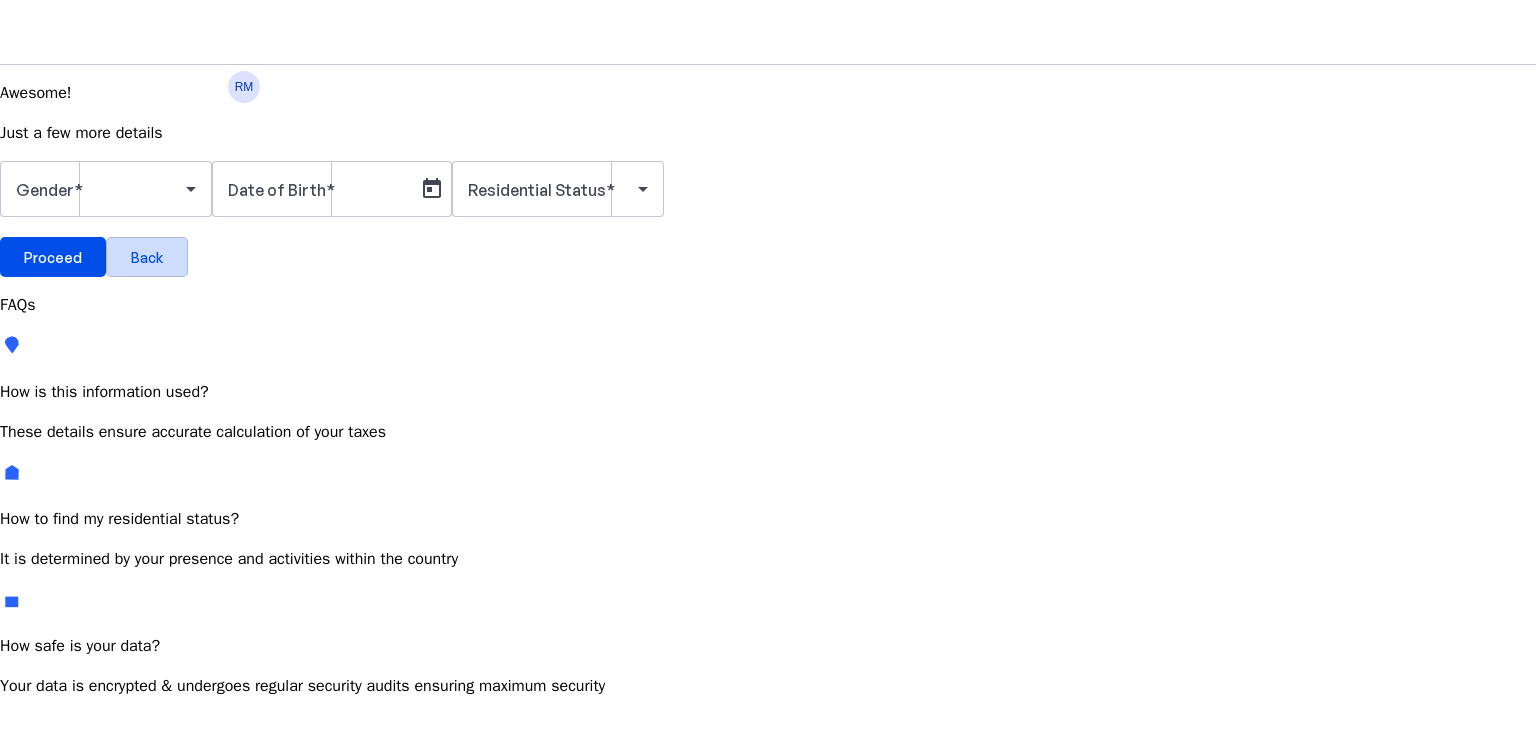 click at bounding box center (147, 257) 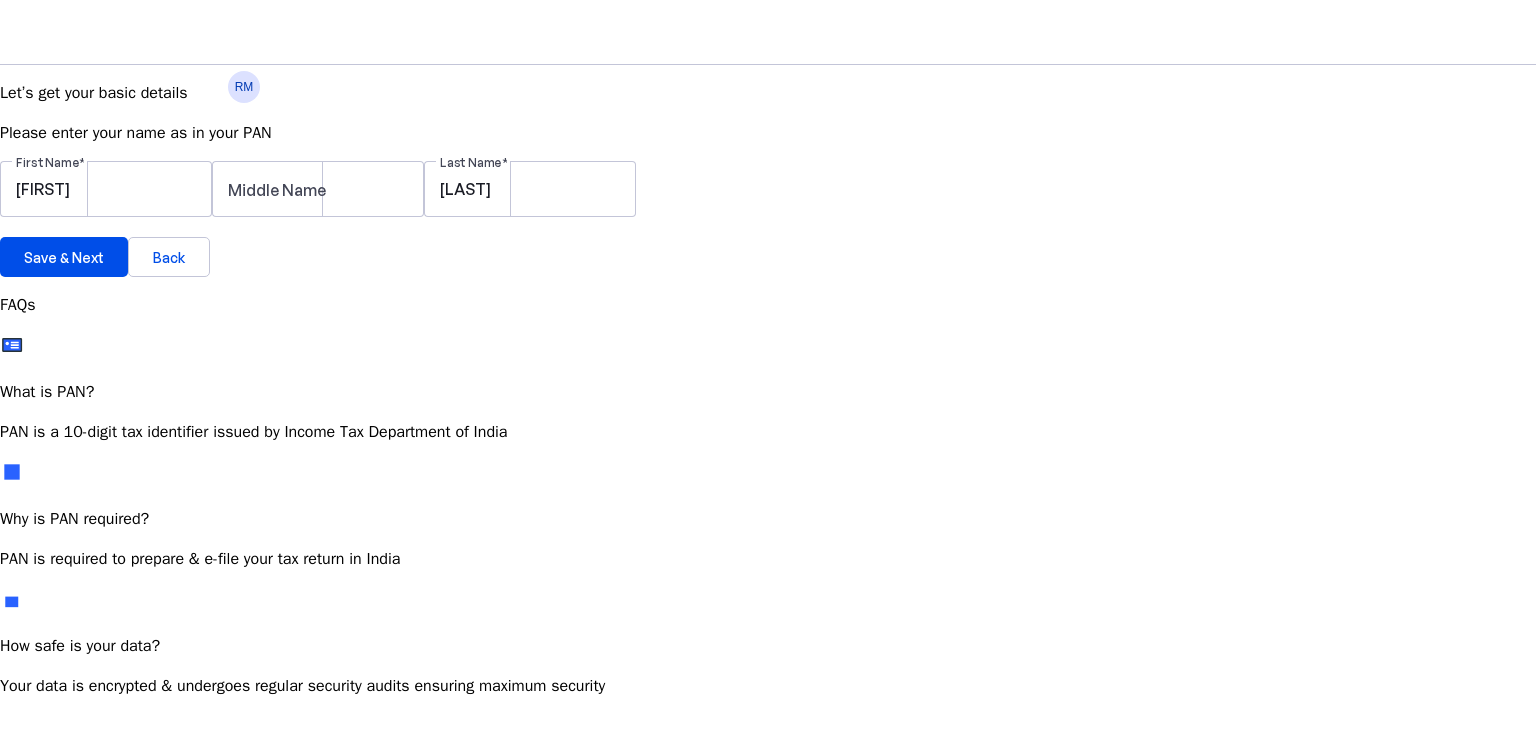 click on "Let’s get your basic details Please enter your name as in your PAN First Name [FIRST] Middle Name Last Name [LAST] Save & Next Back" at bounding box center (768, 179) 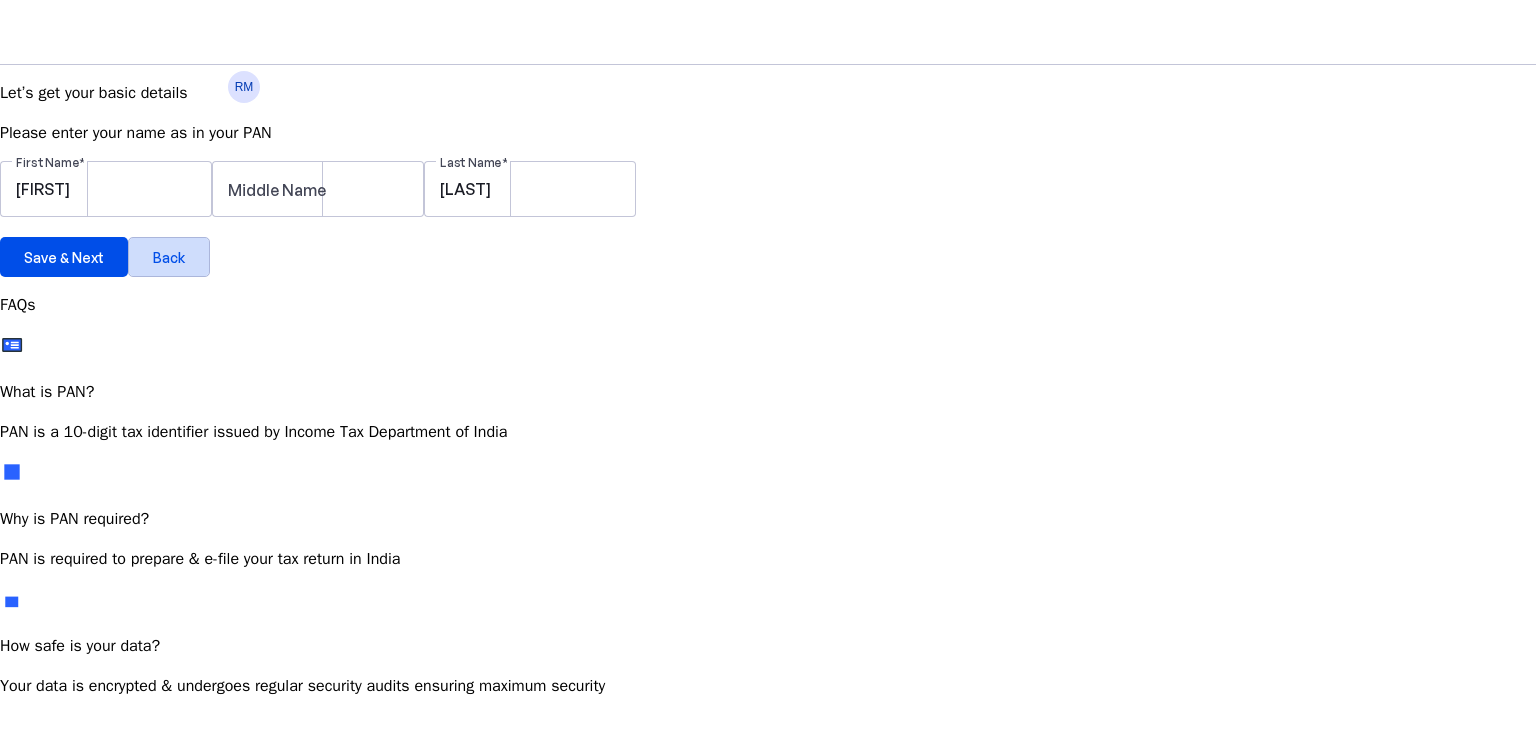 click on "Back" at bounding box center (169, 257) 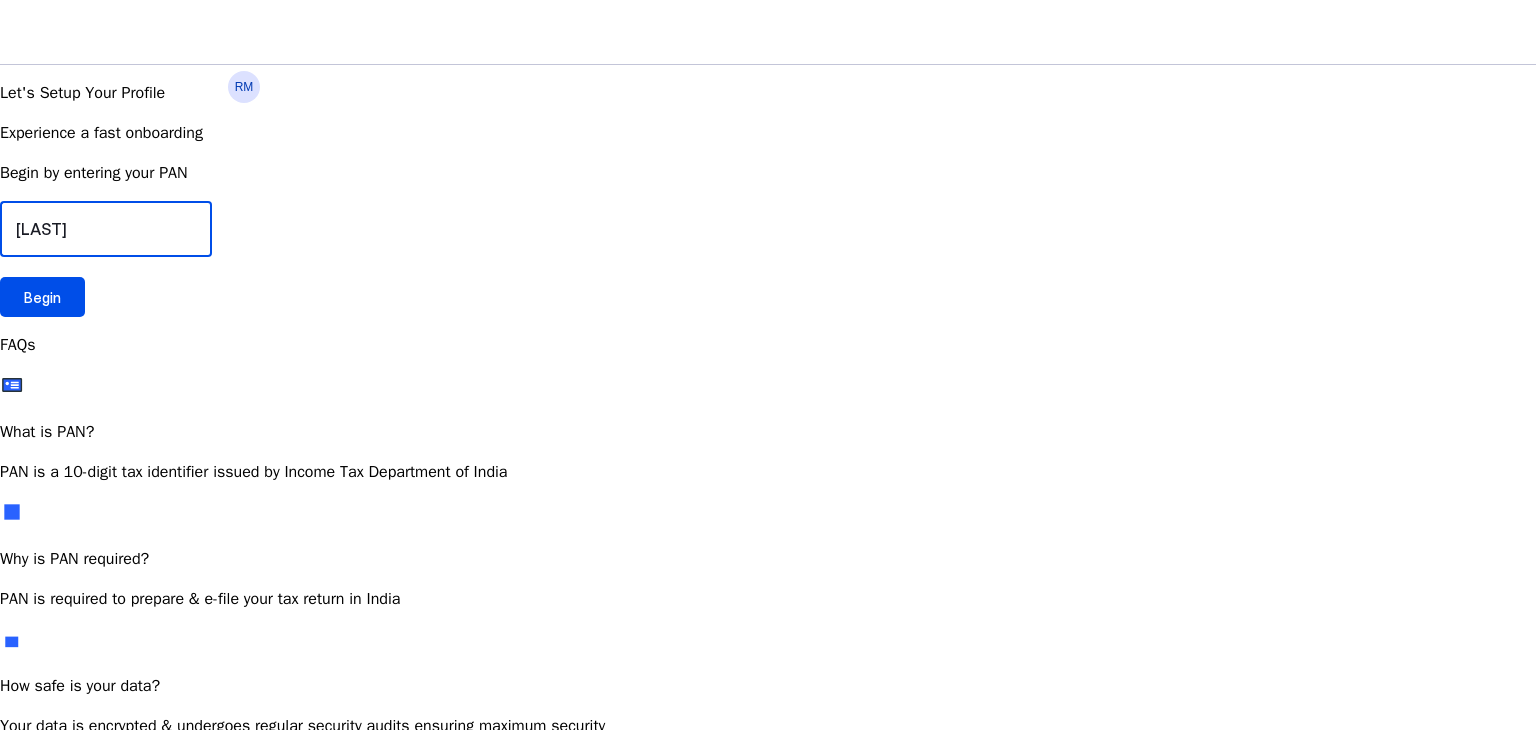 click on "[LAST]" at bounding box center [106, 229] 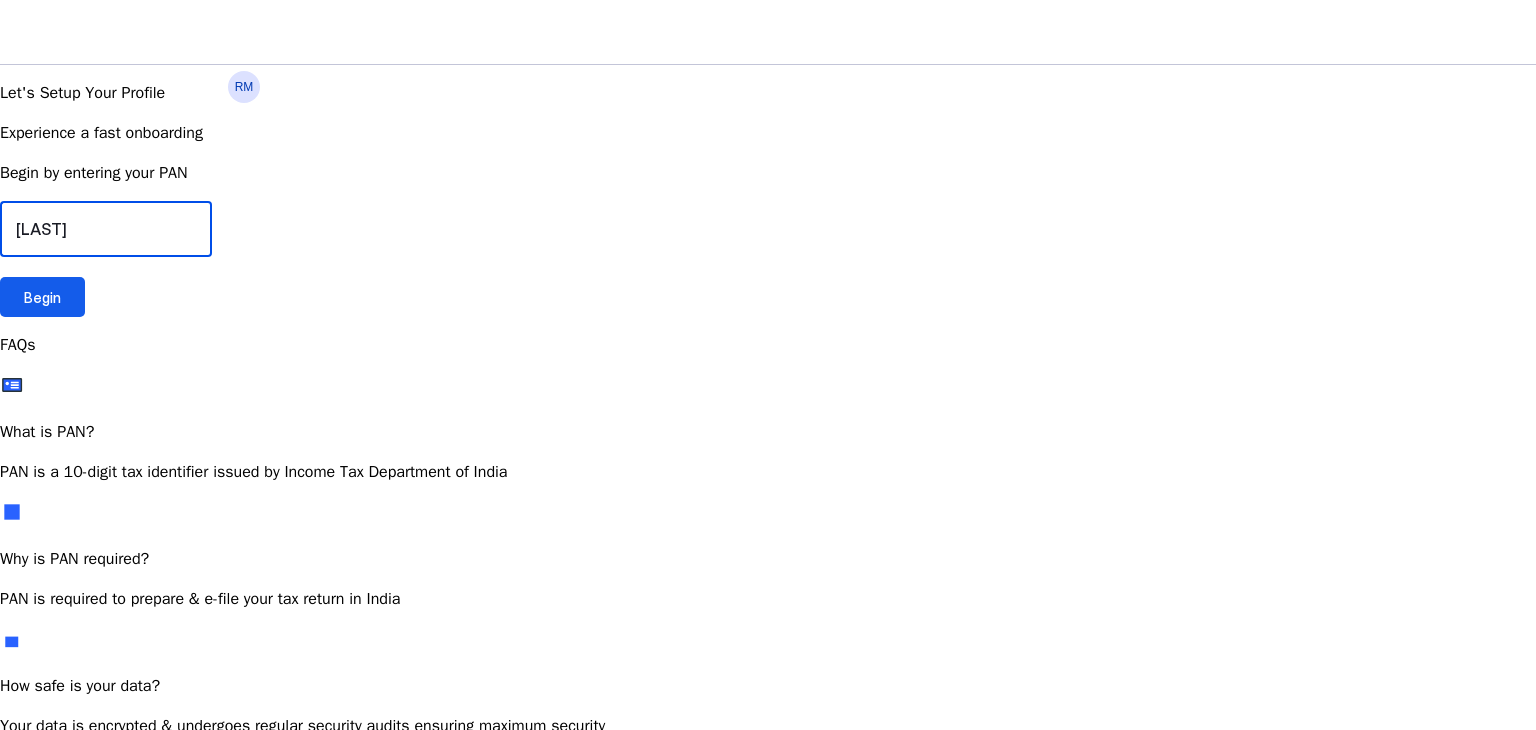 type on "[LAST]" 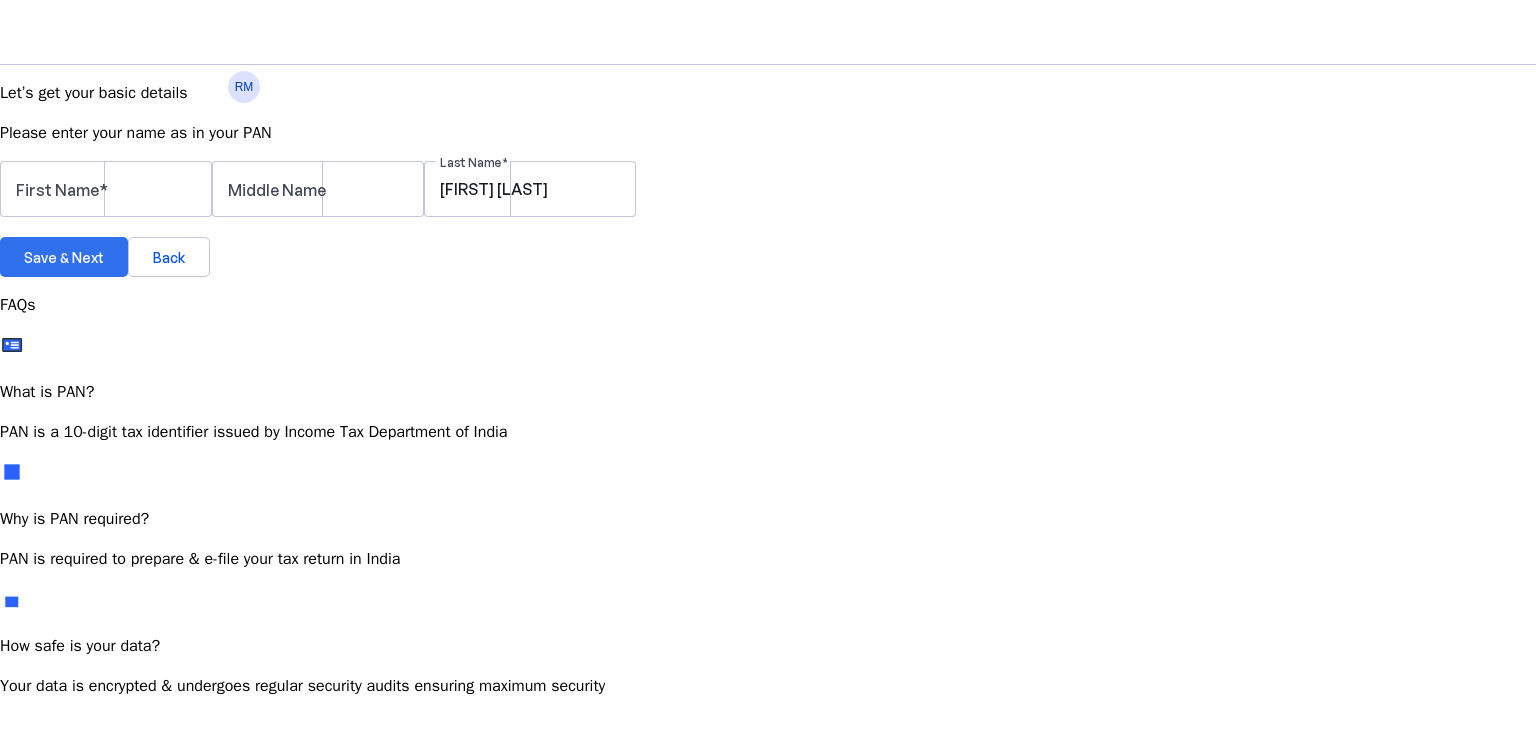 click on "Save & Next" at bounding box center (64, 257) 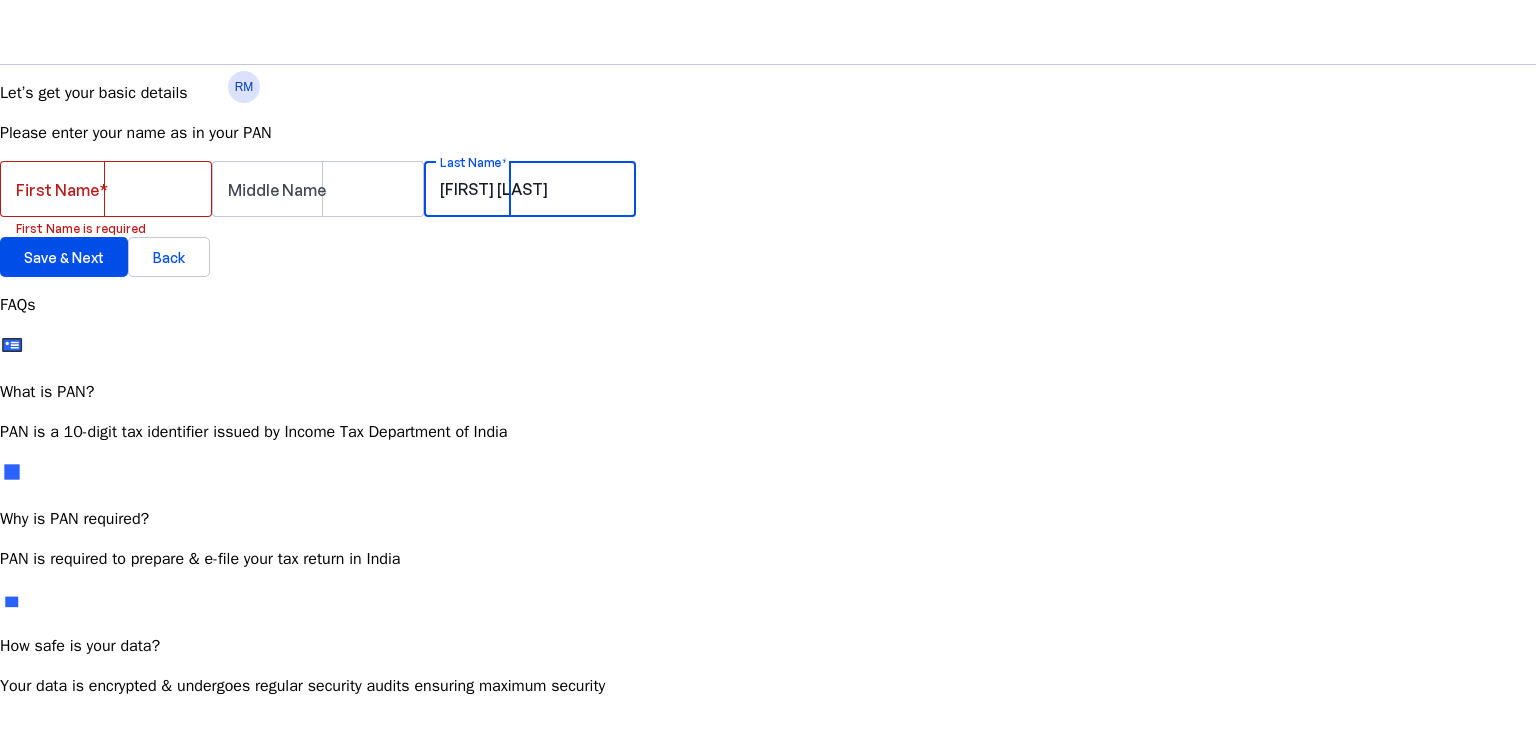 click on "[FIRST] [LAST]" at bounding box center (530, 189) 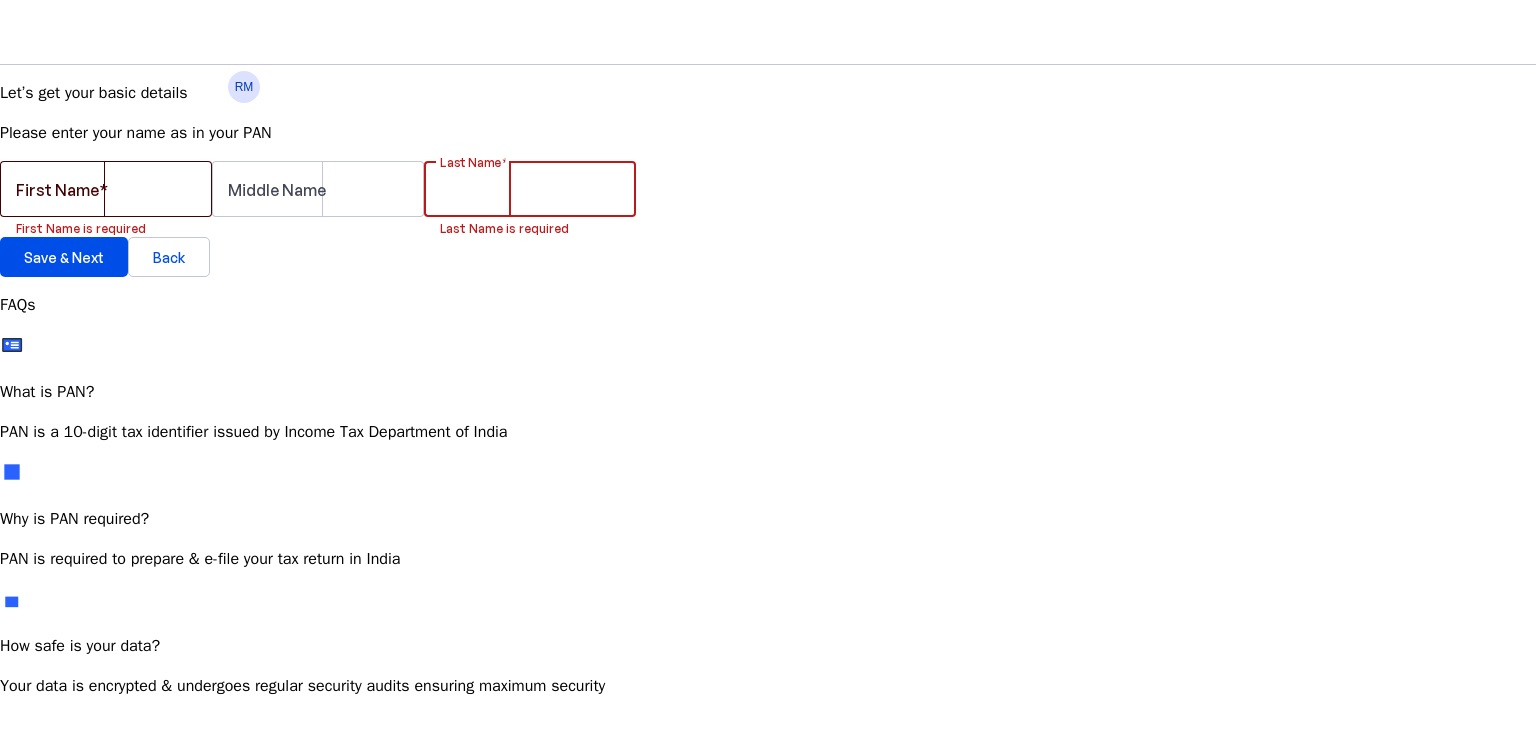 type 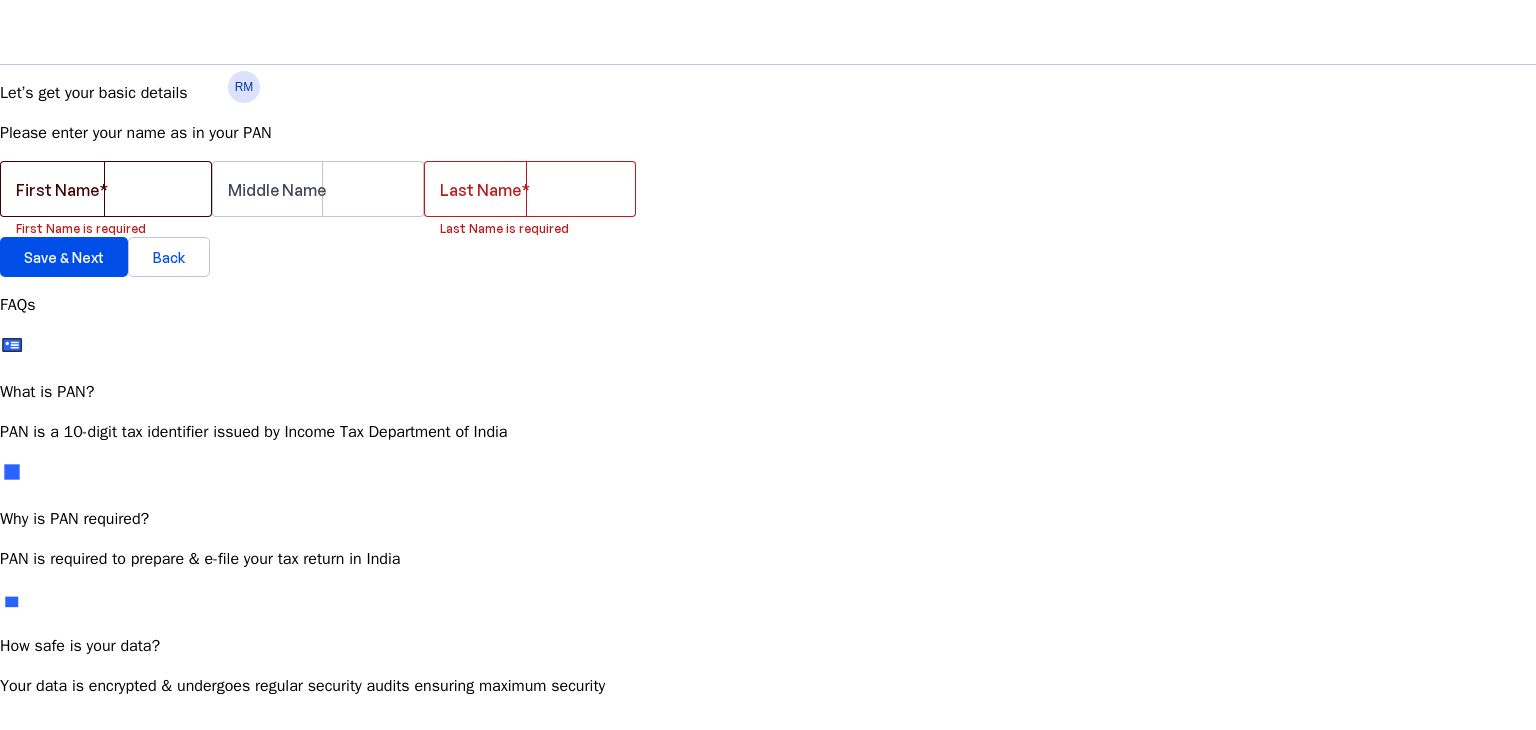 click on "First Name" at bounding box center (62, 190) 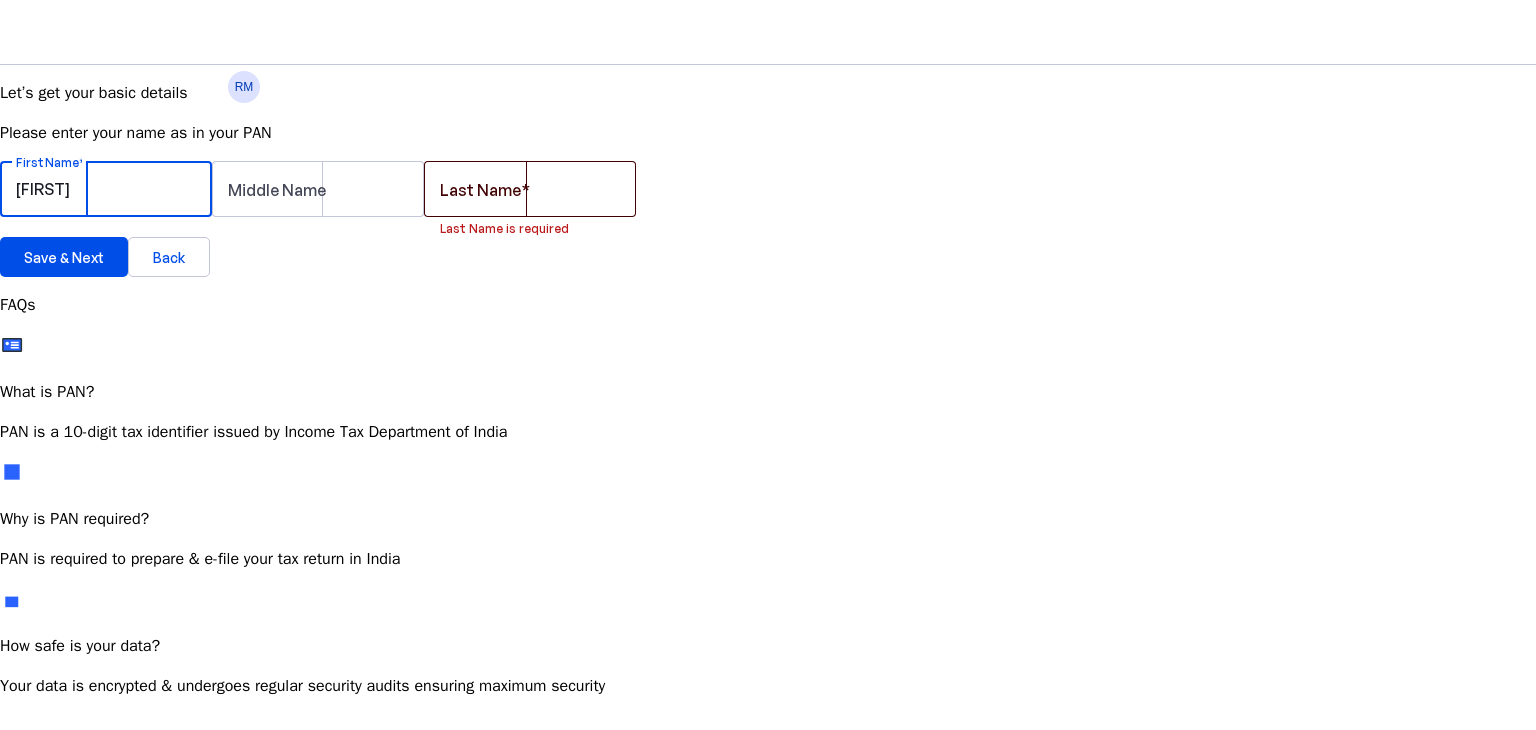 type on "[FIRST]" 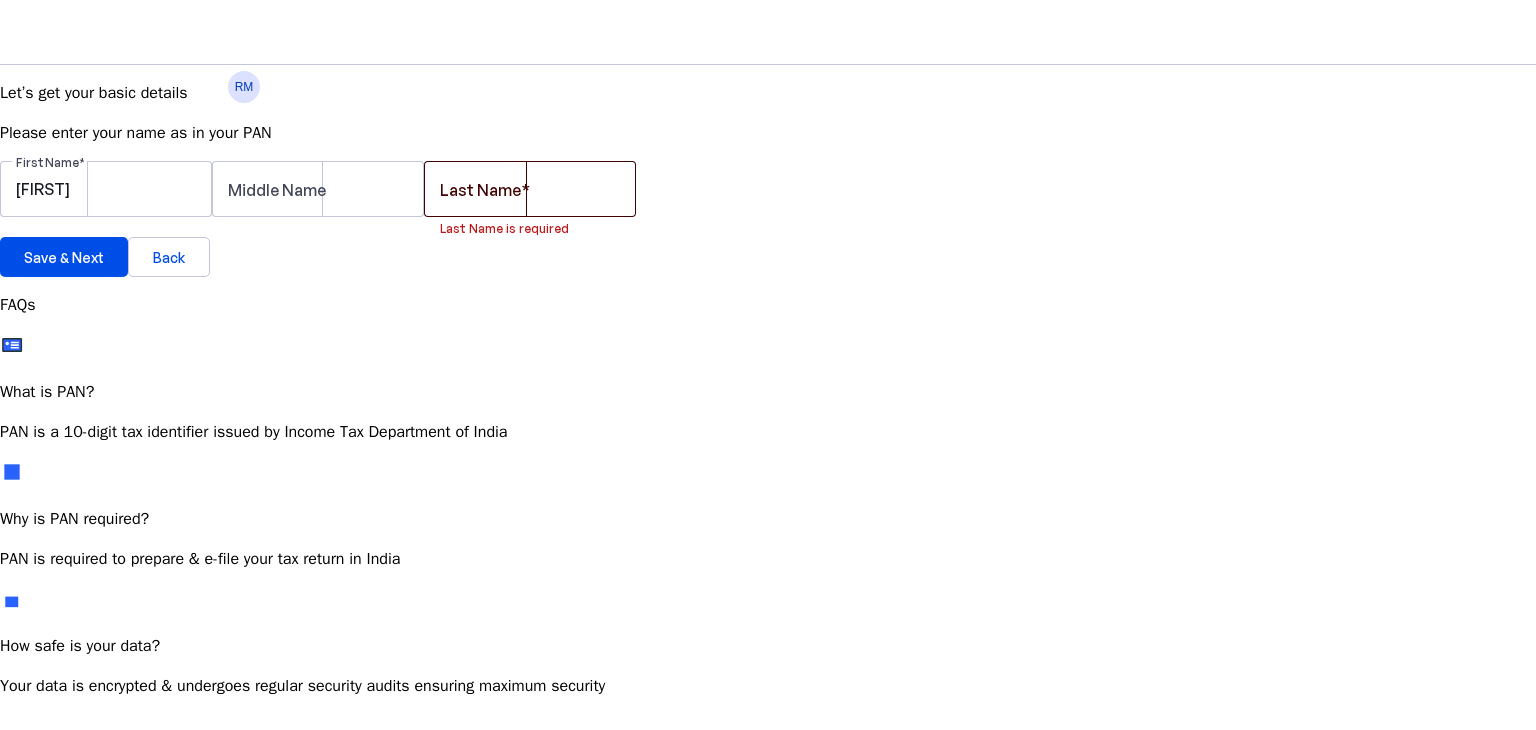 click at bounding box center [530, 189] 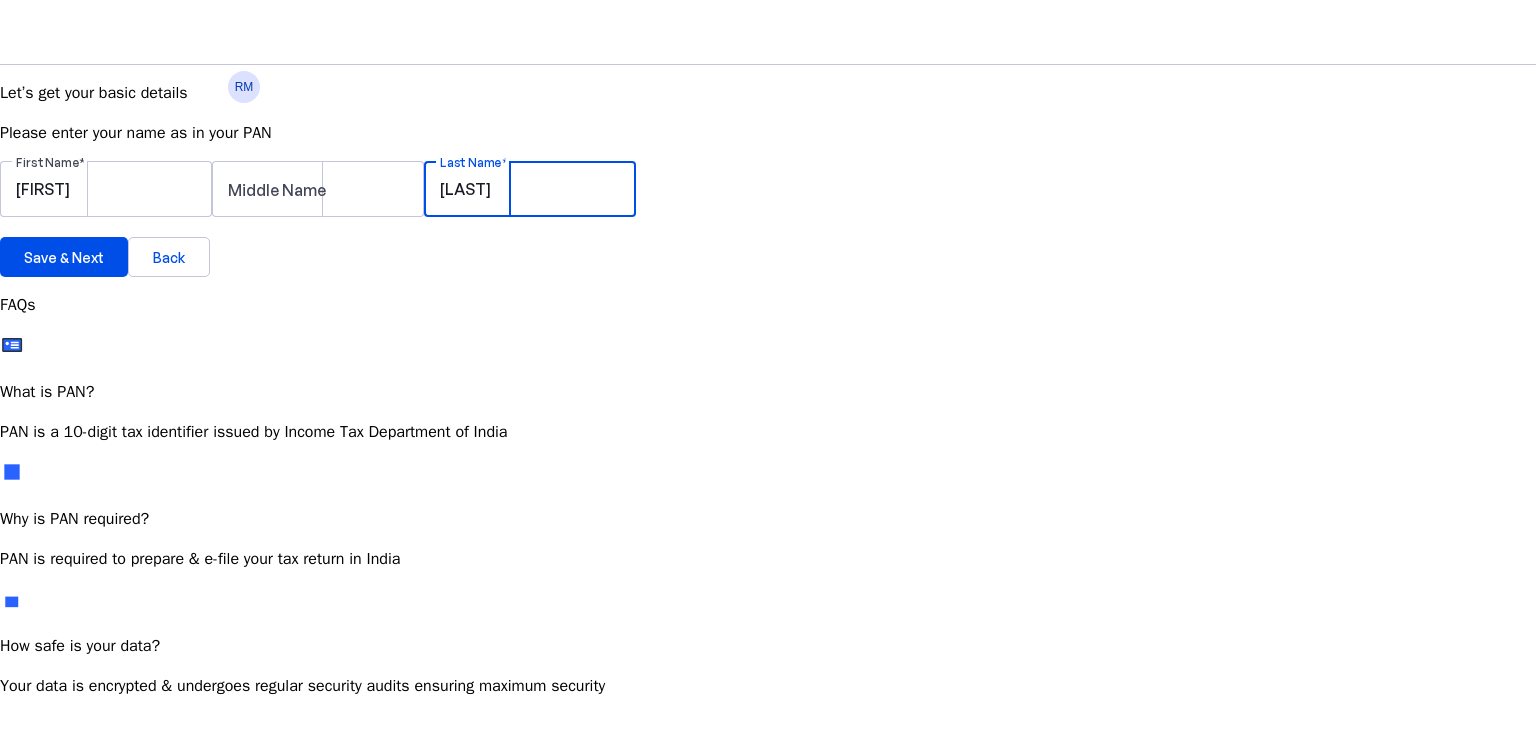 type on "[LAST]" 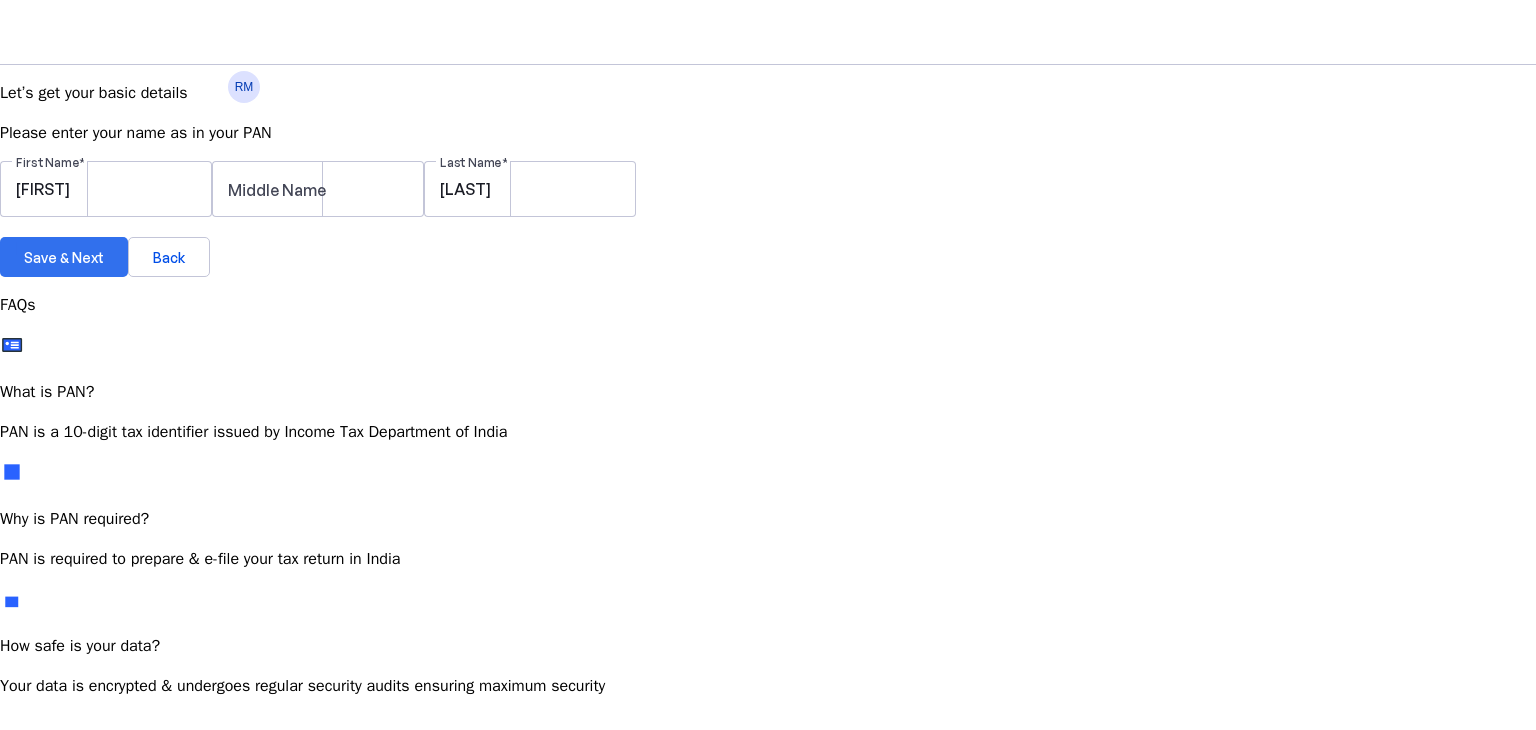 click on "Save & Next" at bounding box center [64, 257] 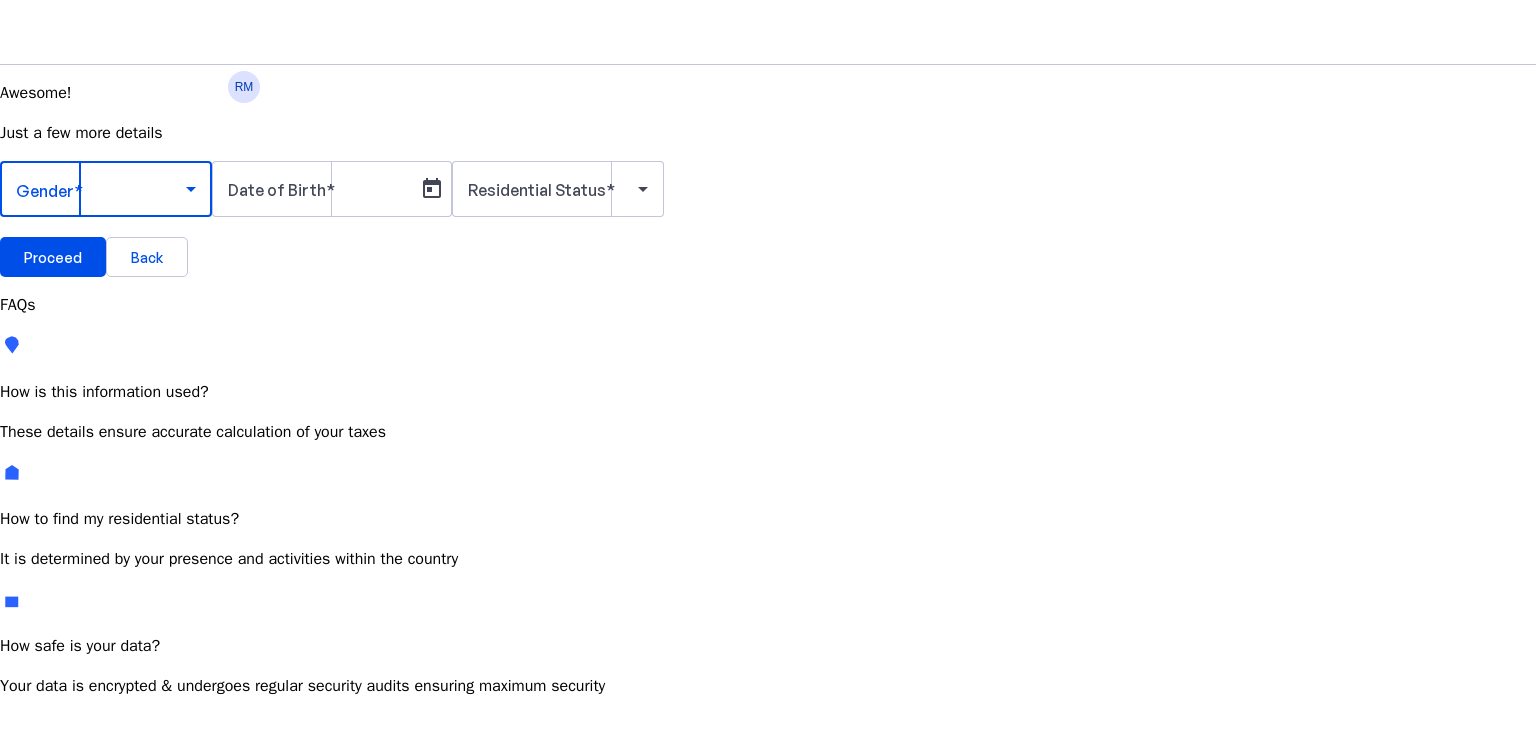 click at bounding box center (101, 189) 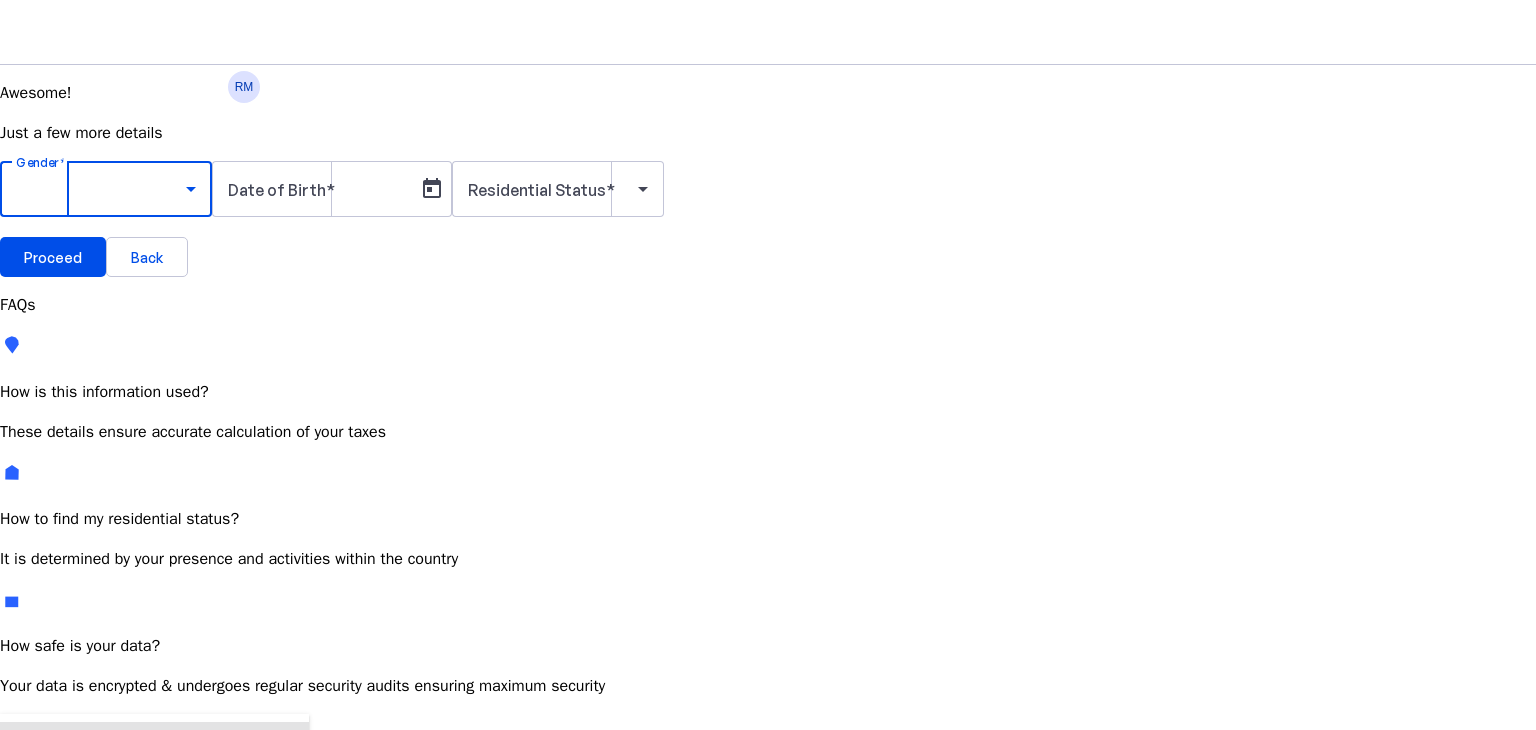 click on "Male" at bounding box center (154, 746) 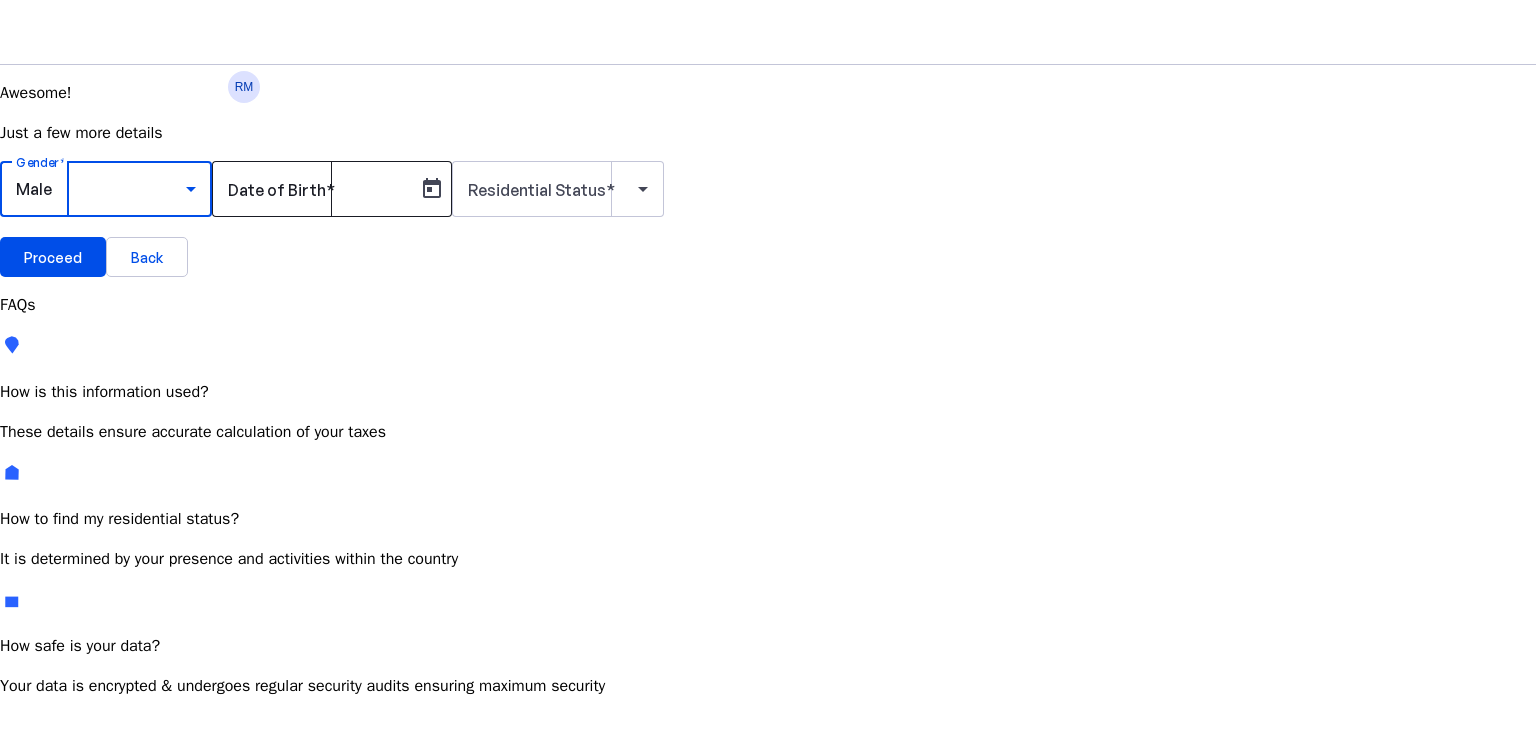 click on "Date of Birth" at bounding box center (277, 190) 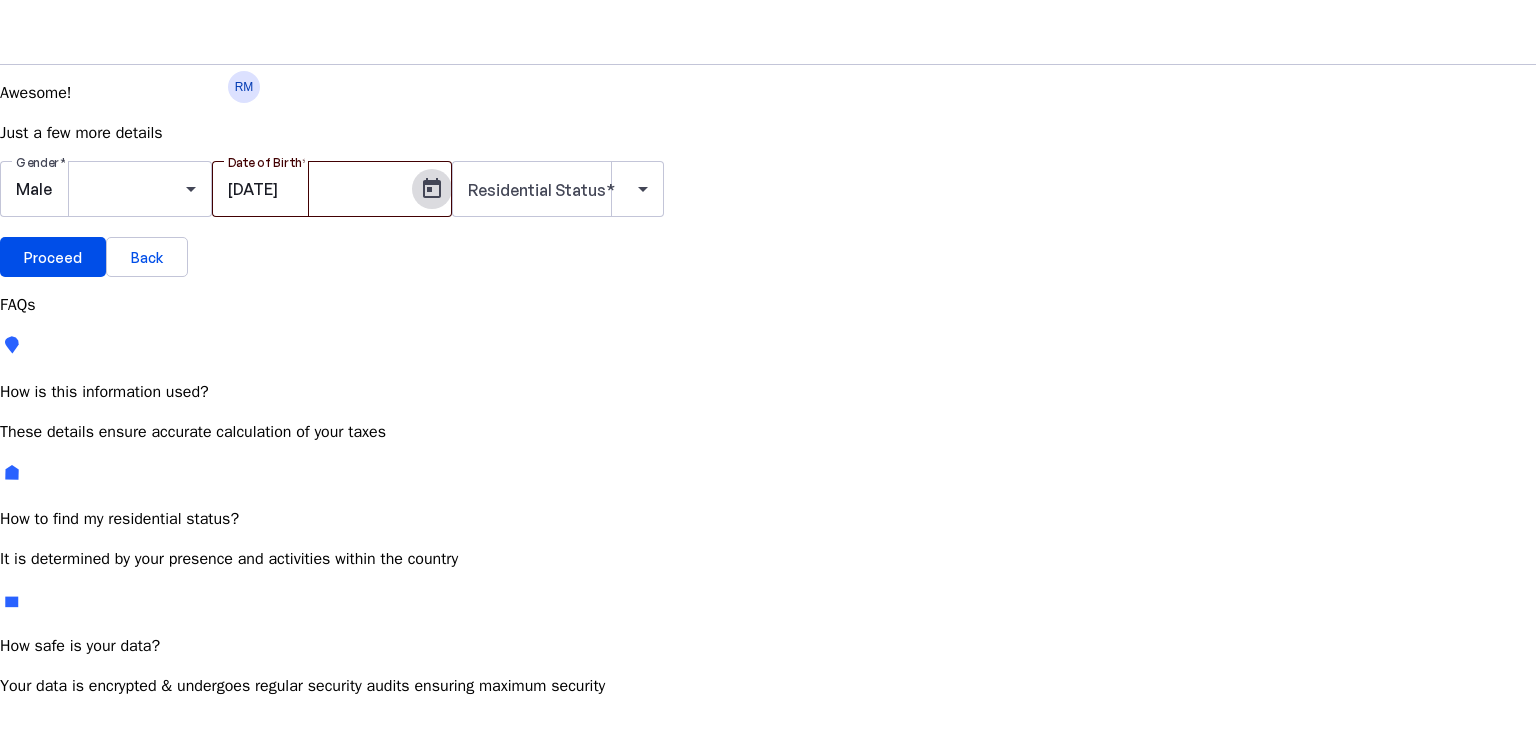 click at bounding box center [432, 189] 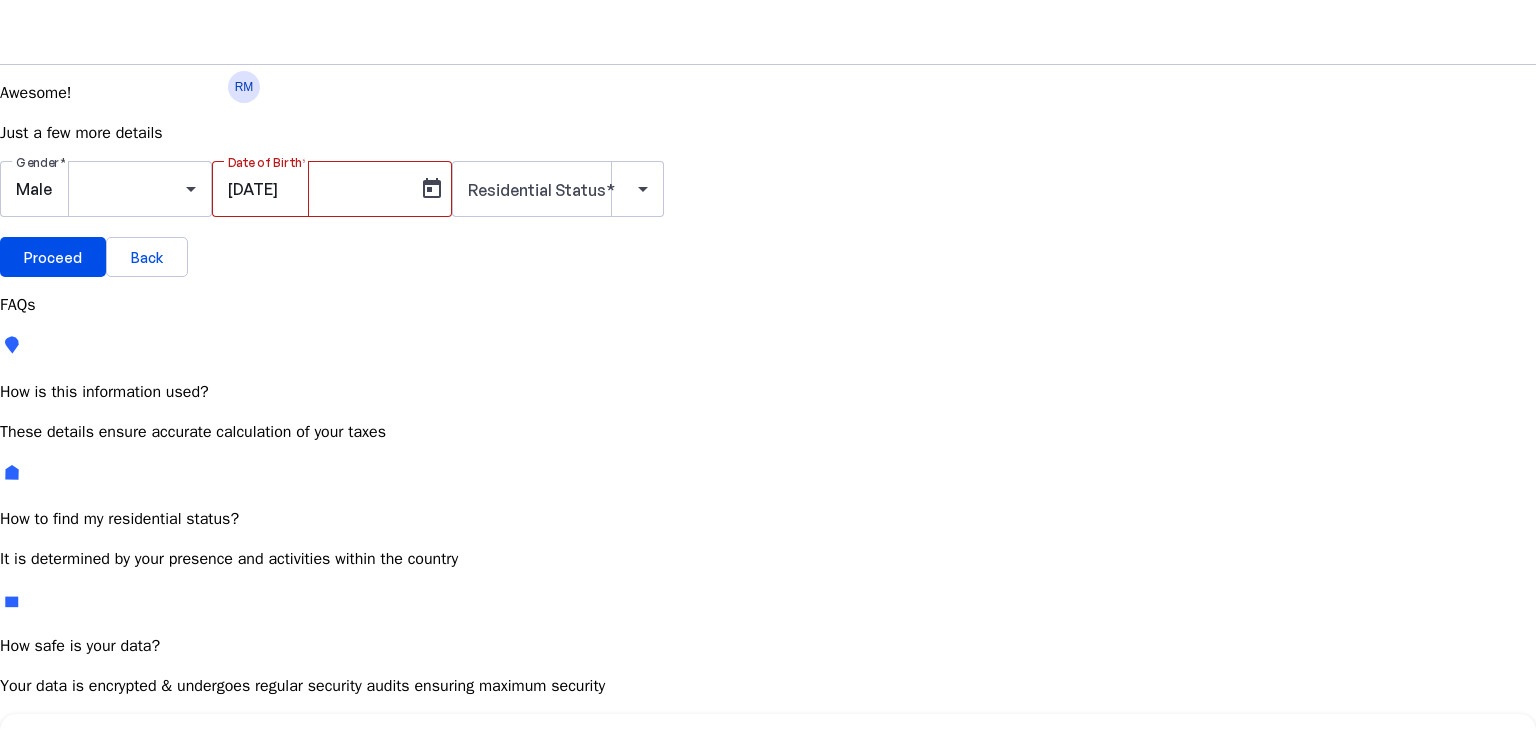 click on "26" at bounding box center (386, 1126) 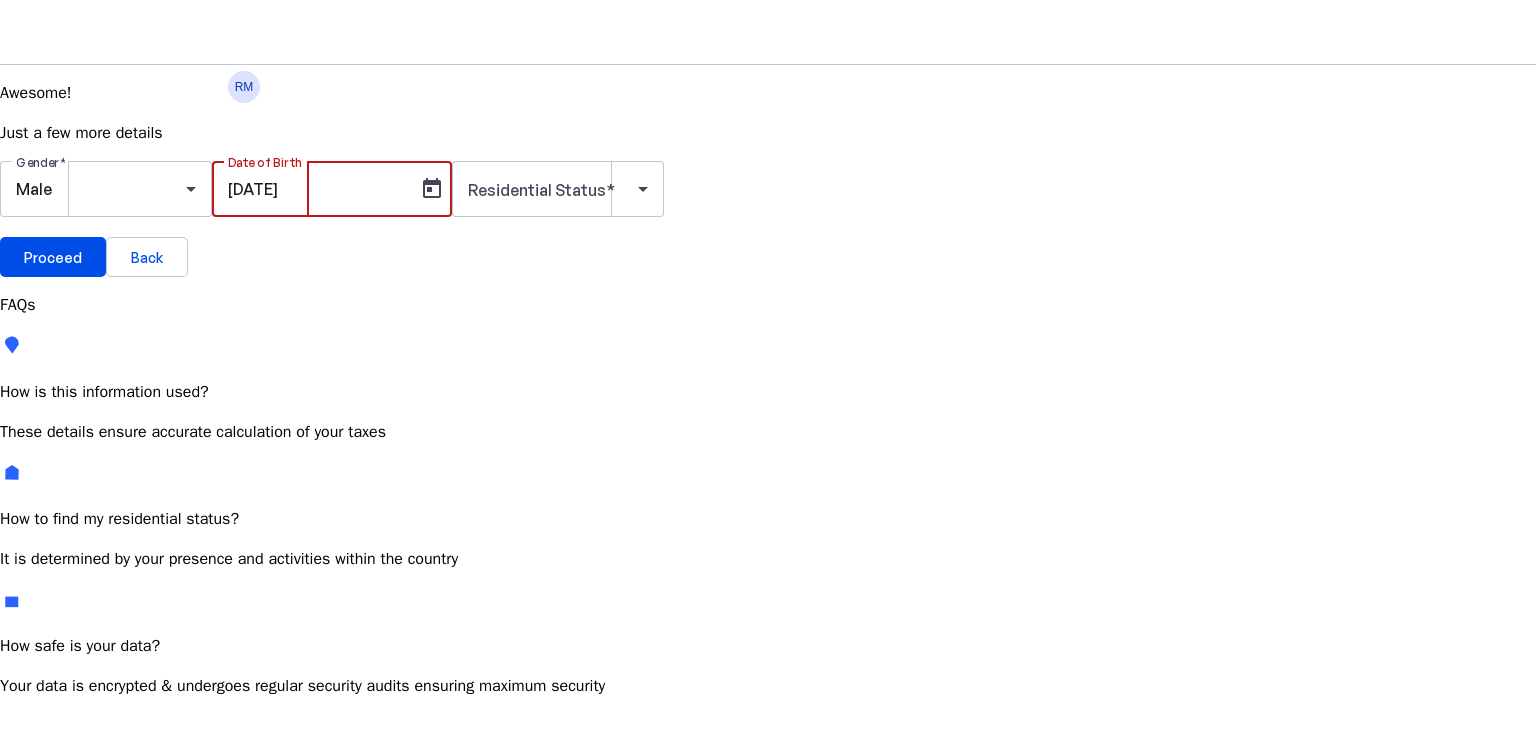 click on "[DATE]" at bounding box center [318, 189] 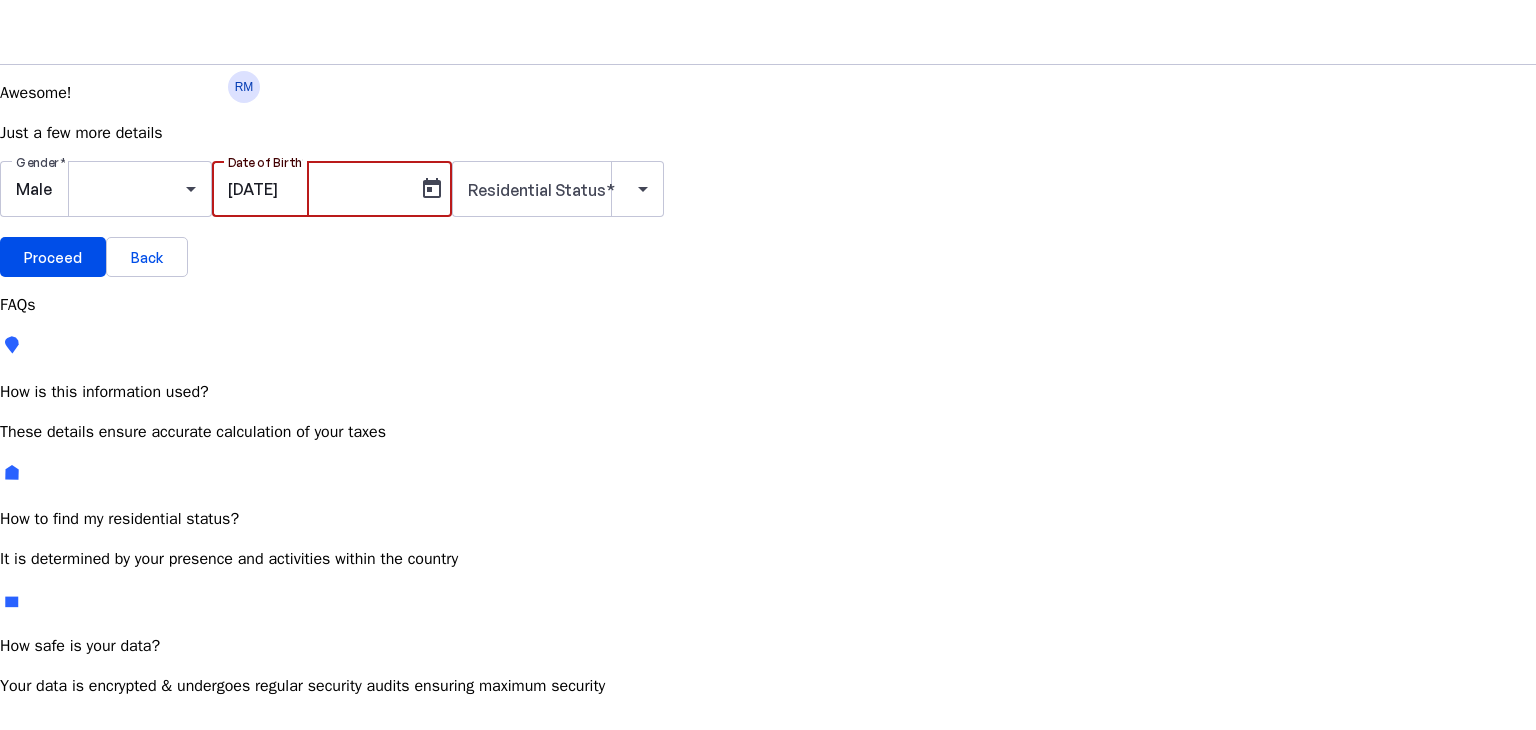 click on "[DATE]" at bounding box center [318, 189] 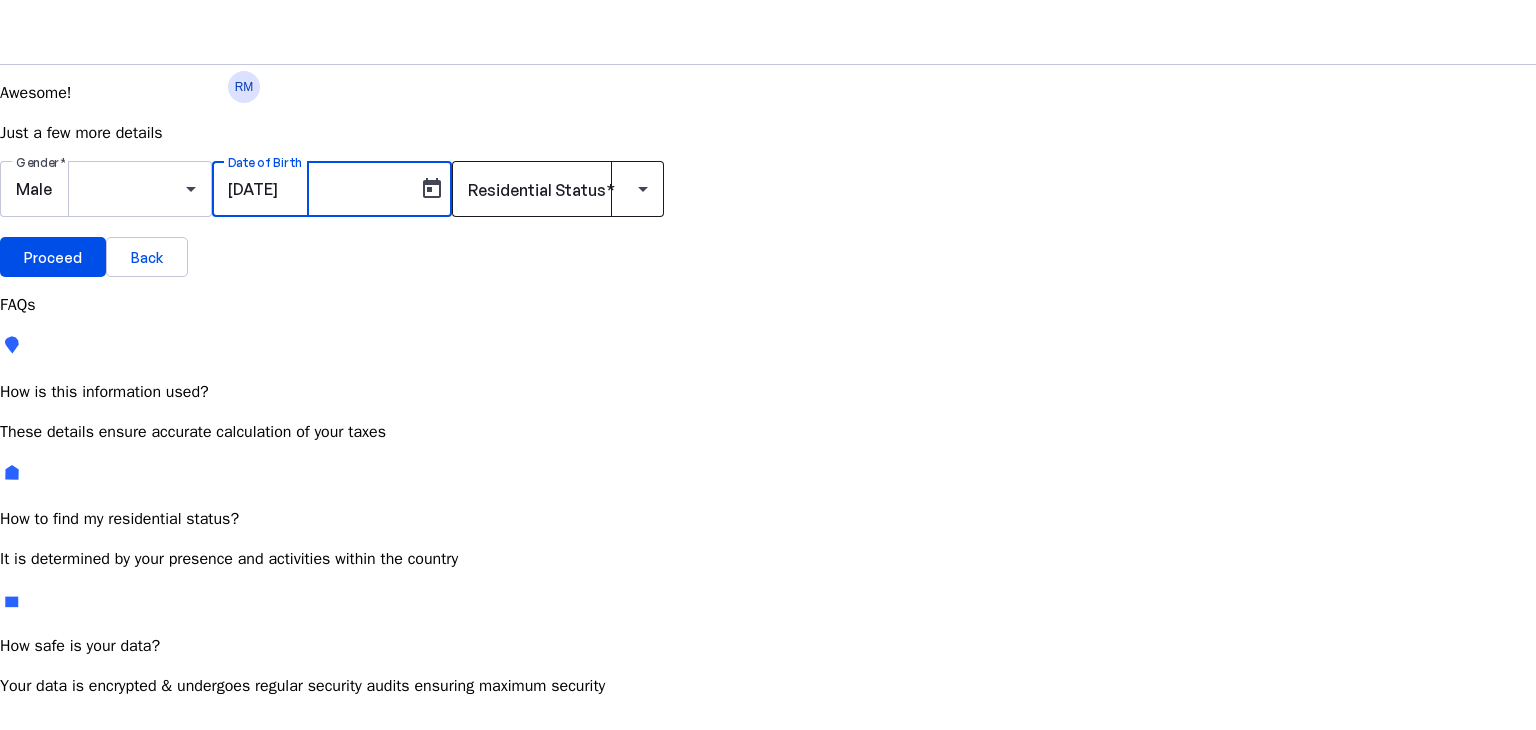 type on "[DATE]" 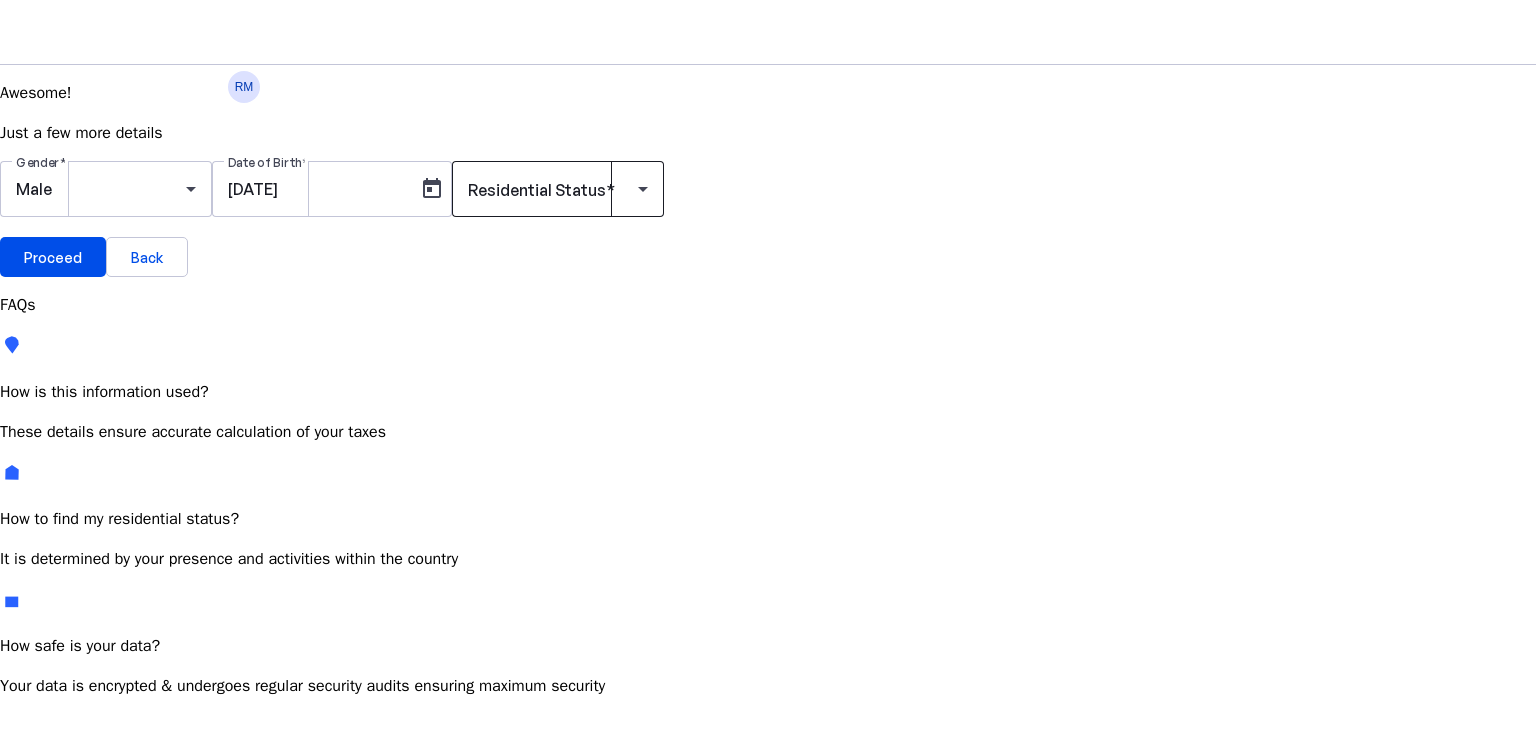 click on "Residential Status" at bounding box center (537, 190) 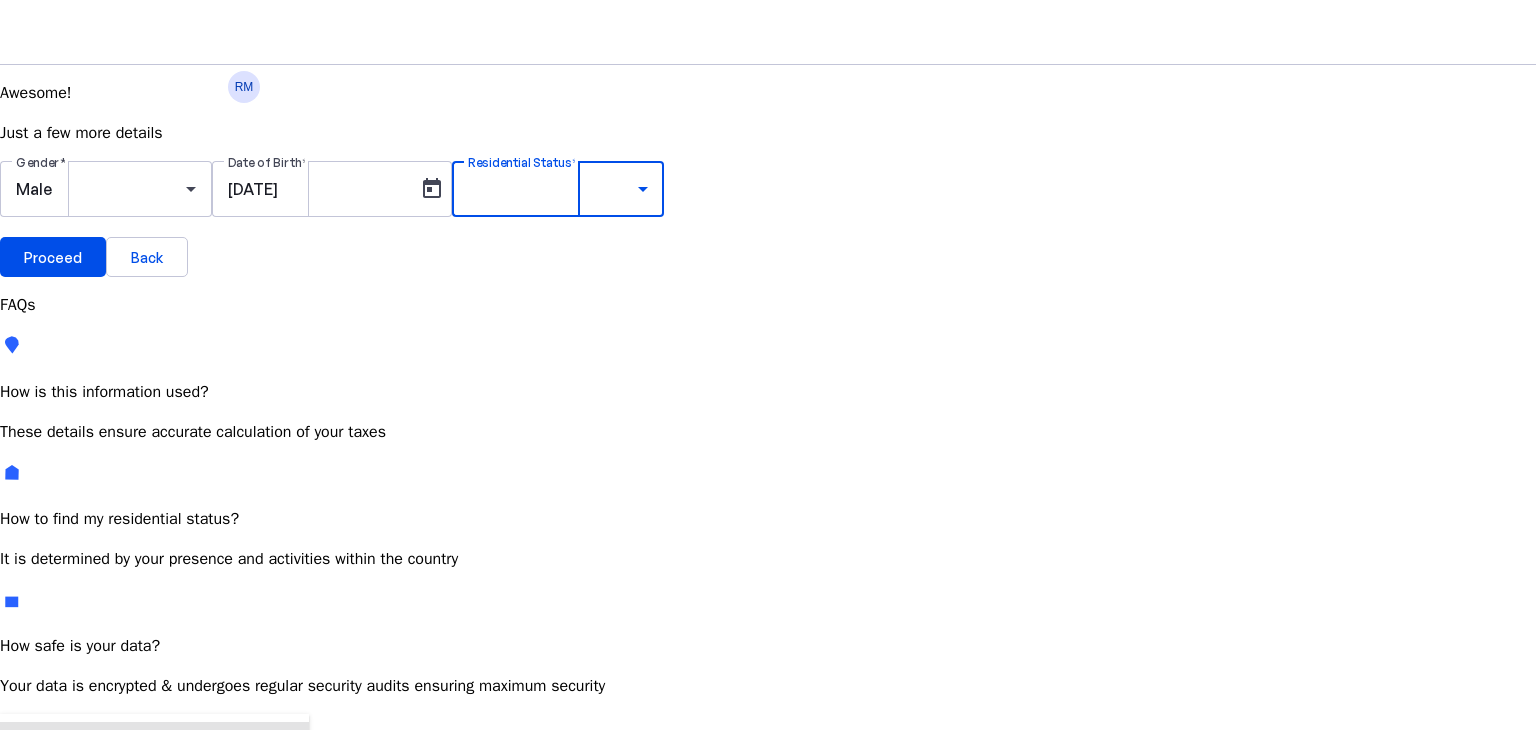 click on "Most Common" at bounding box center (72, 784) 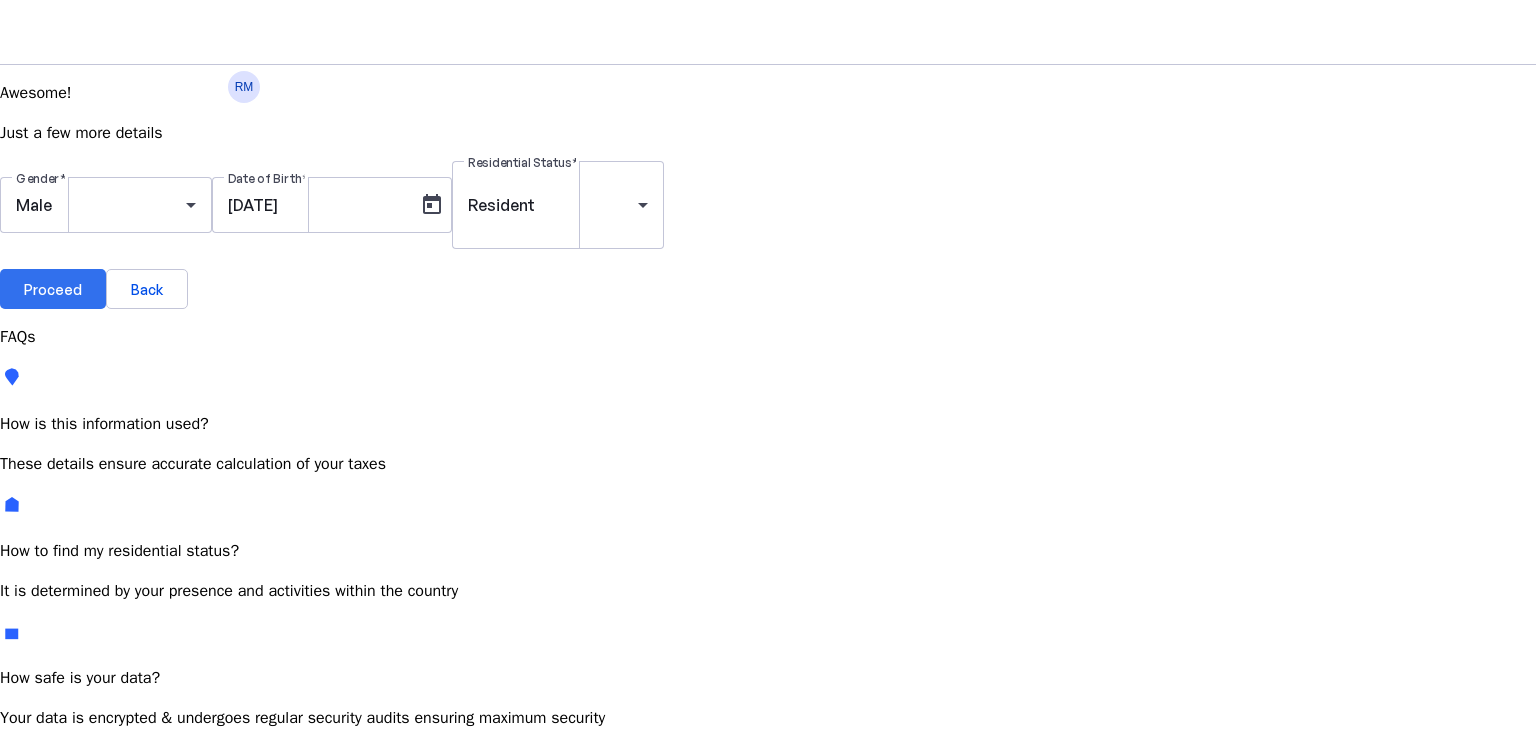 click on "Proceed" at bounding box center [53, 289] 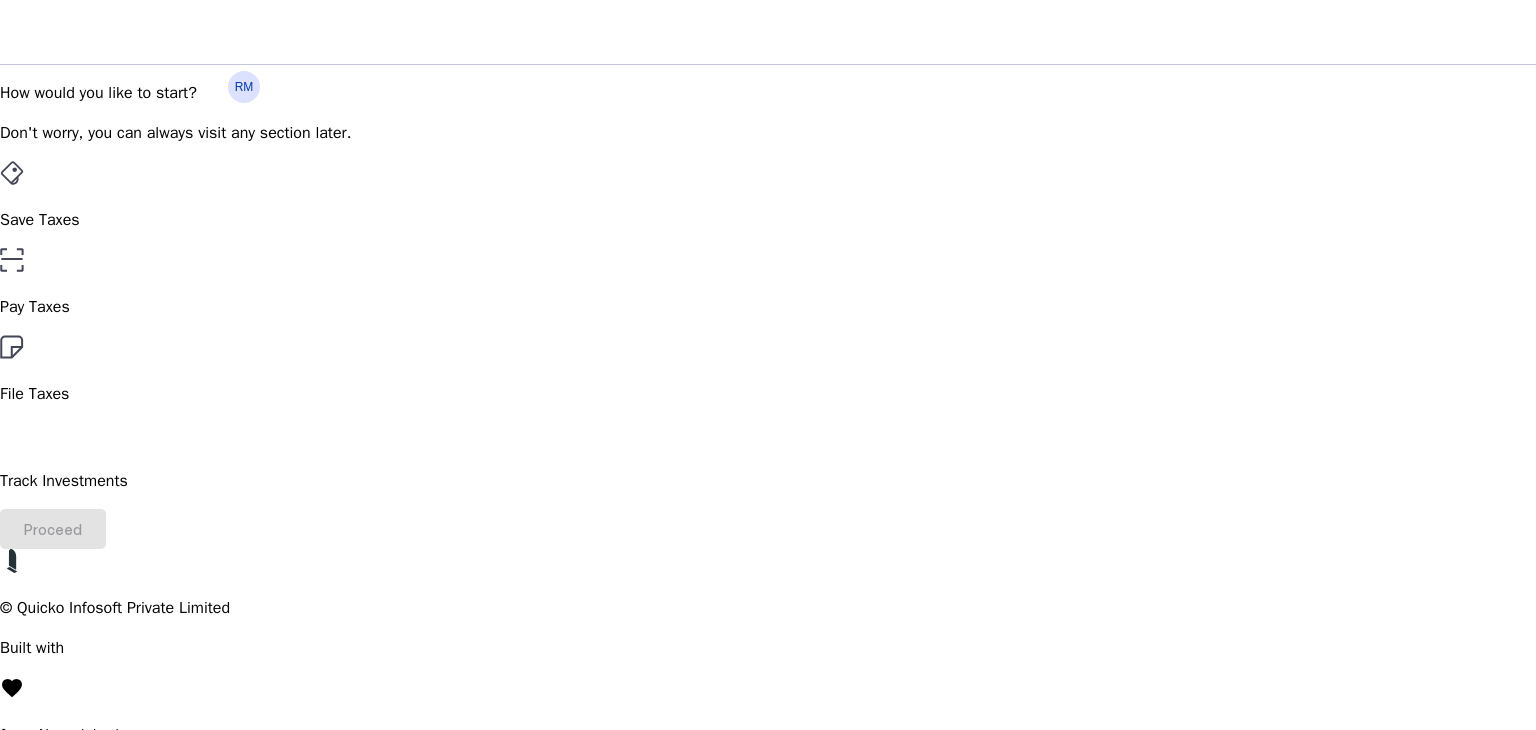 click on "Save Taxes" at bounding box center (768, 220) 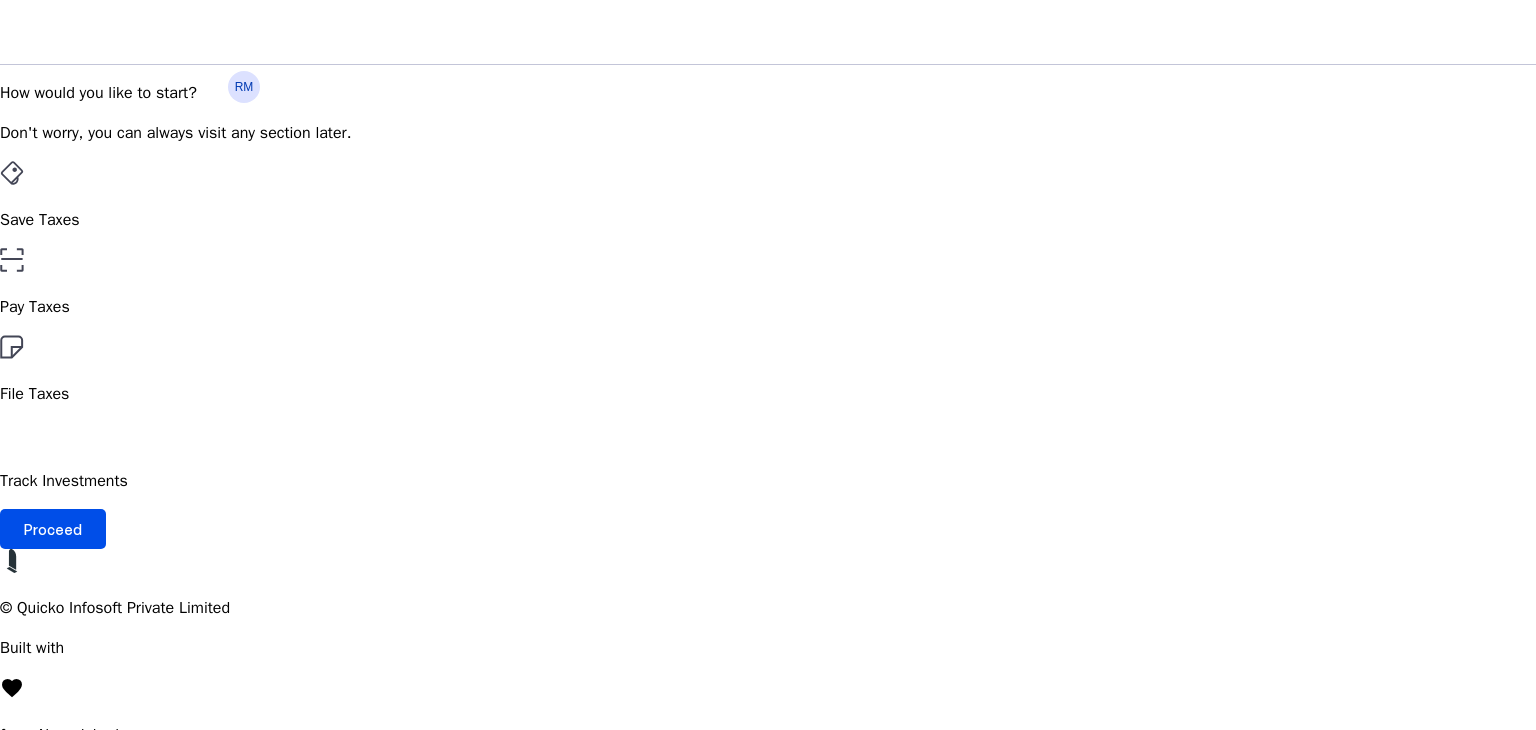 click on "File Taxes" at bounding box center (768, 307) 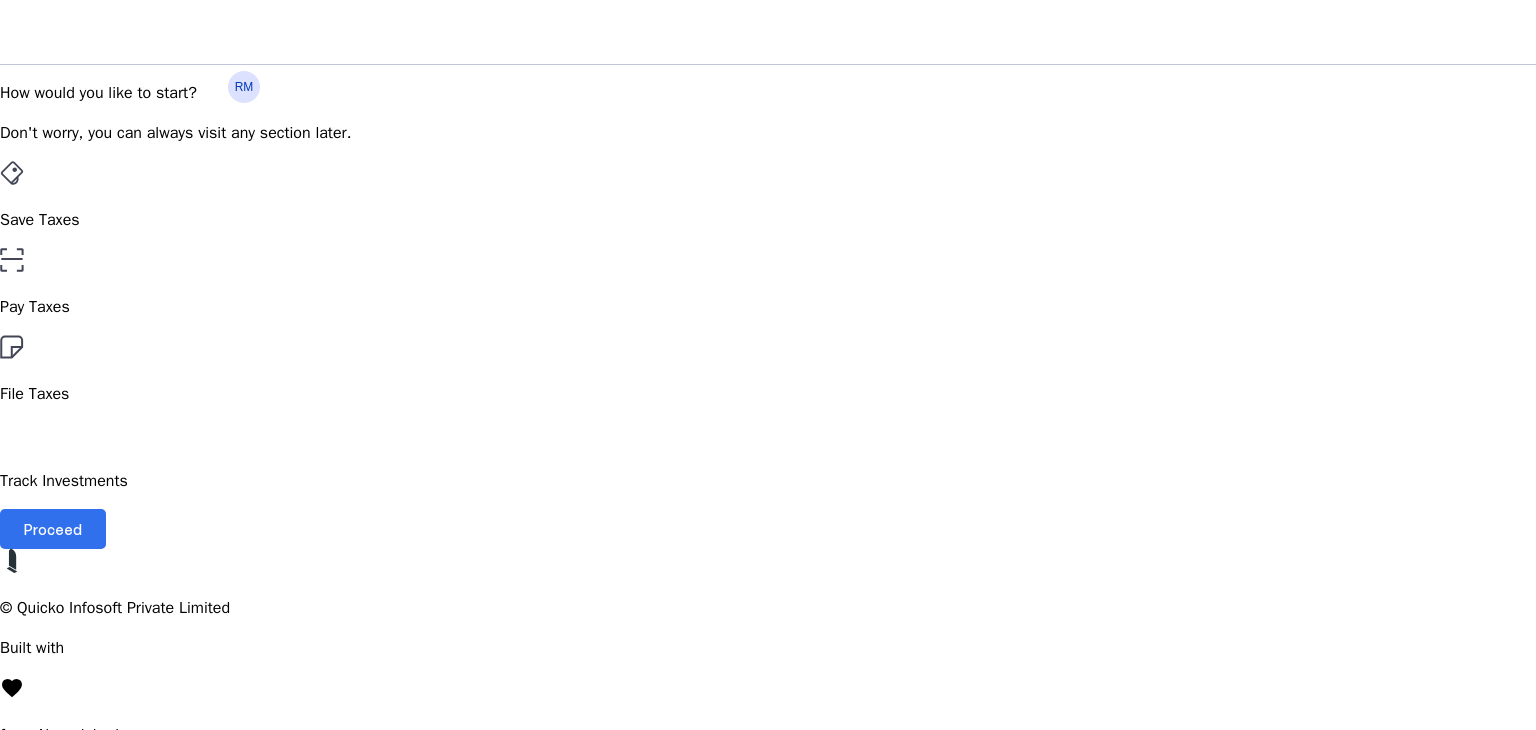 click on "Proceed" at bounding box center (53, 529) 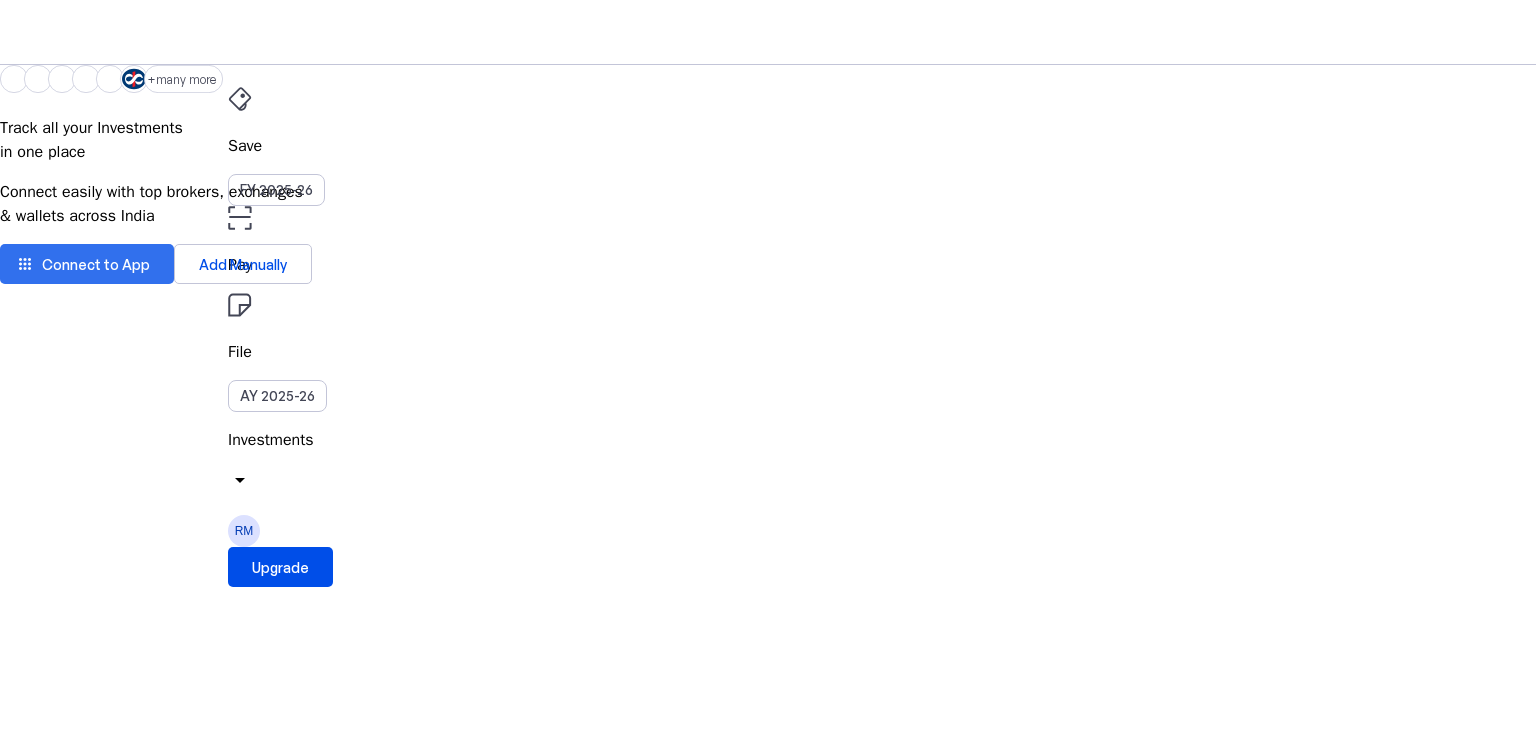 click on "Connect to App" at bounding box center [96, 264] 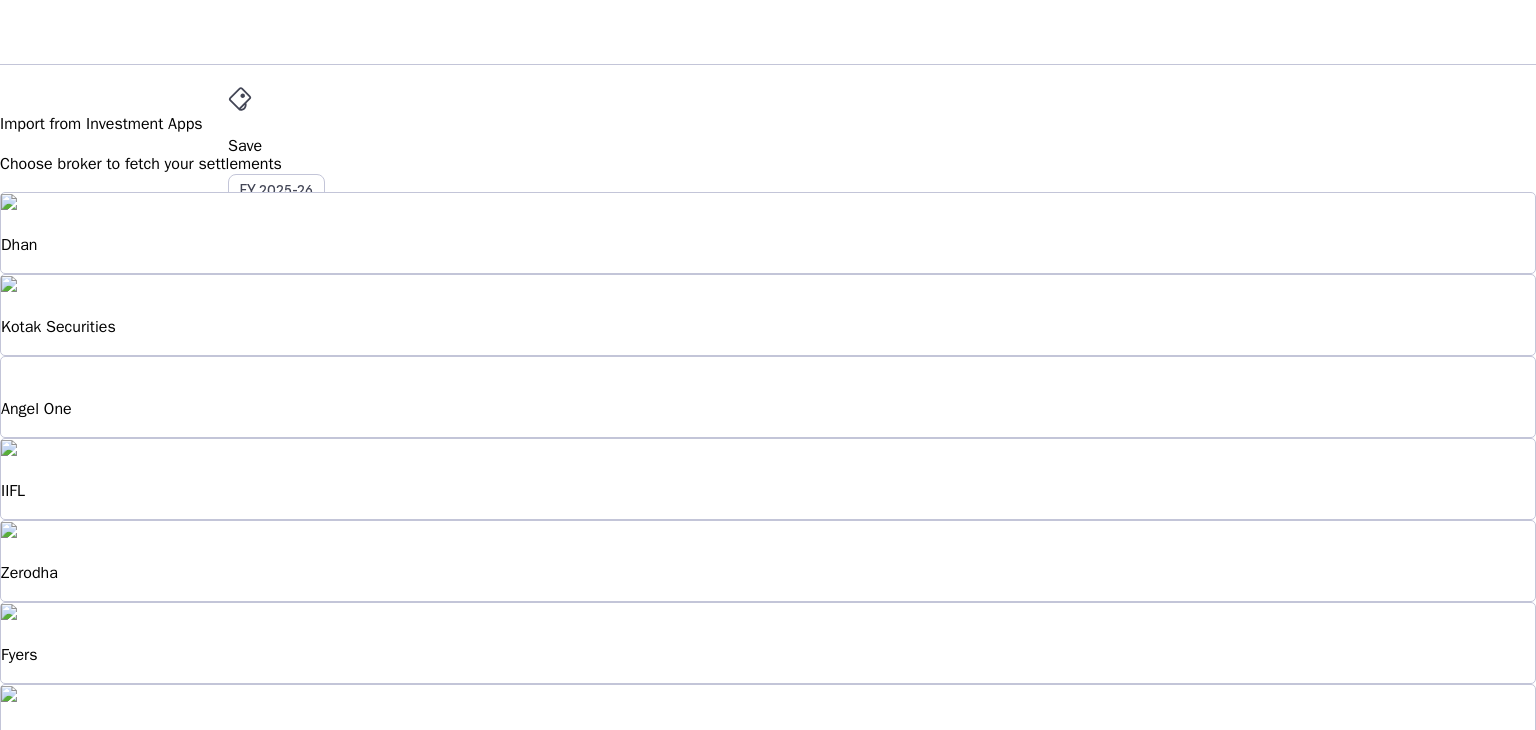 click on "Import from Investment Apps Choose broker to fetch your settlements Dhan Kotak Securities Angel One IIFL Zerodha Fyers Upstox Alice Blue Groww 5paisa apps Don't see your Investment App? Join thousands of taxpayers and tweet to your broker, urging them to partner with  Quicko. Let's make it happen! Broker Lemonn Post! edit Add Account Manually chevron_right" at bounding box center [768, 747] 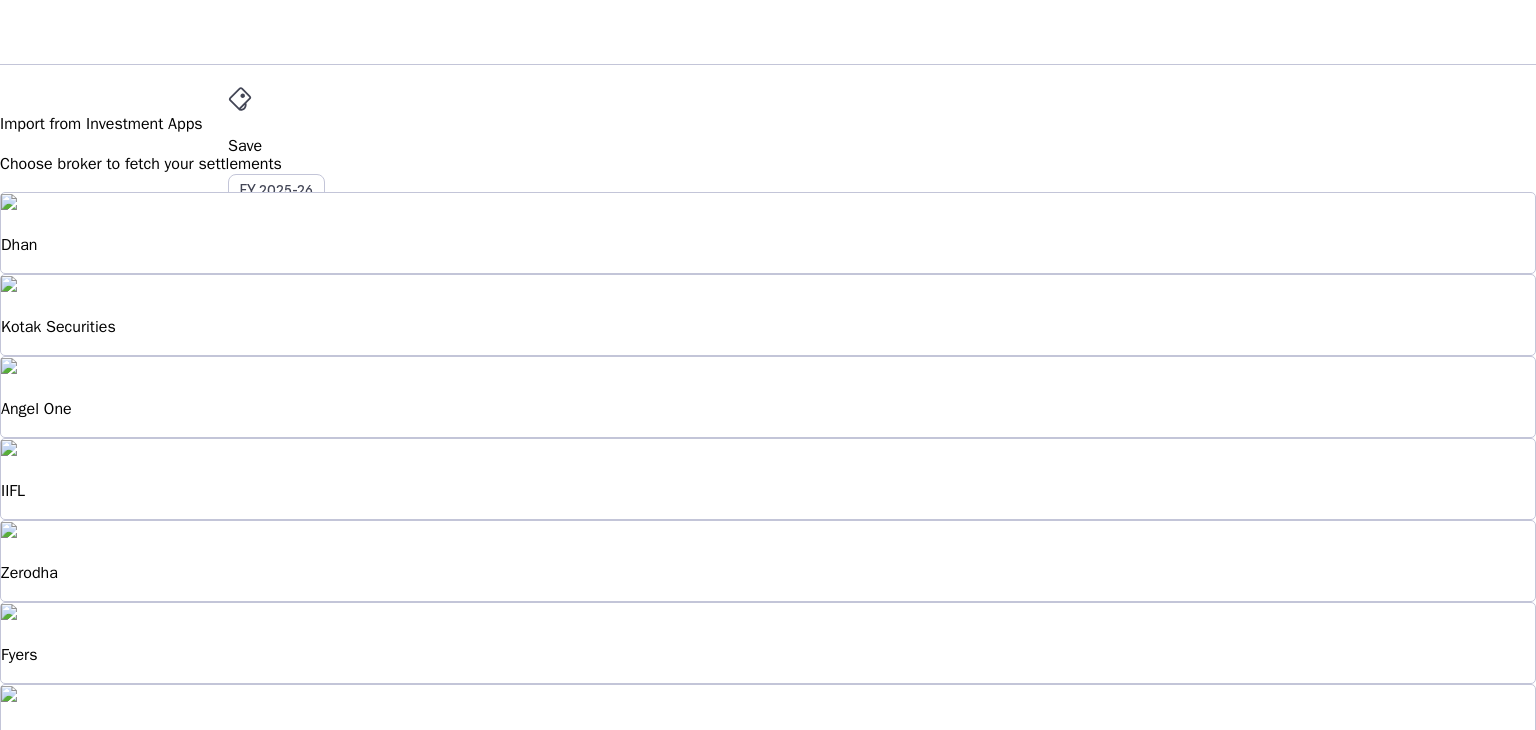 click on "Save" at bounding box center (768, 146) 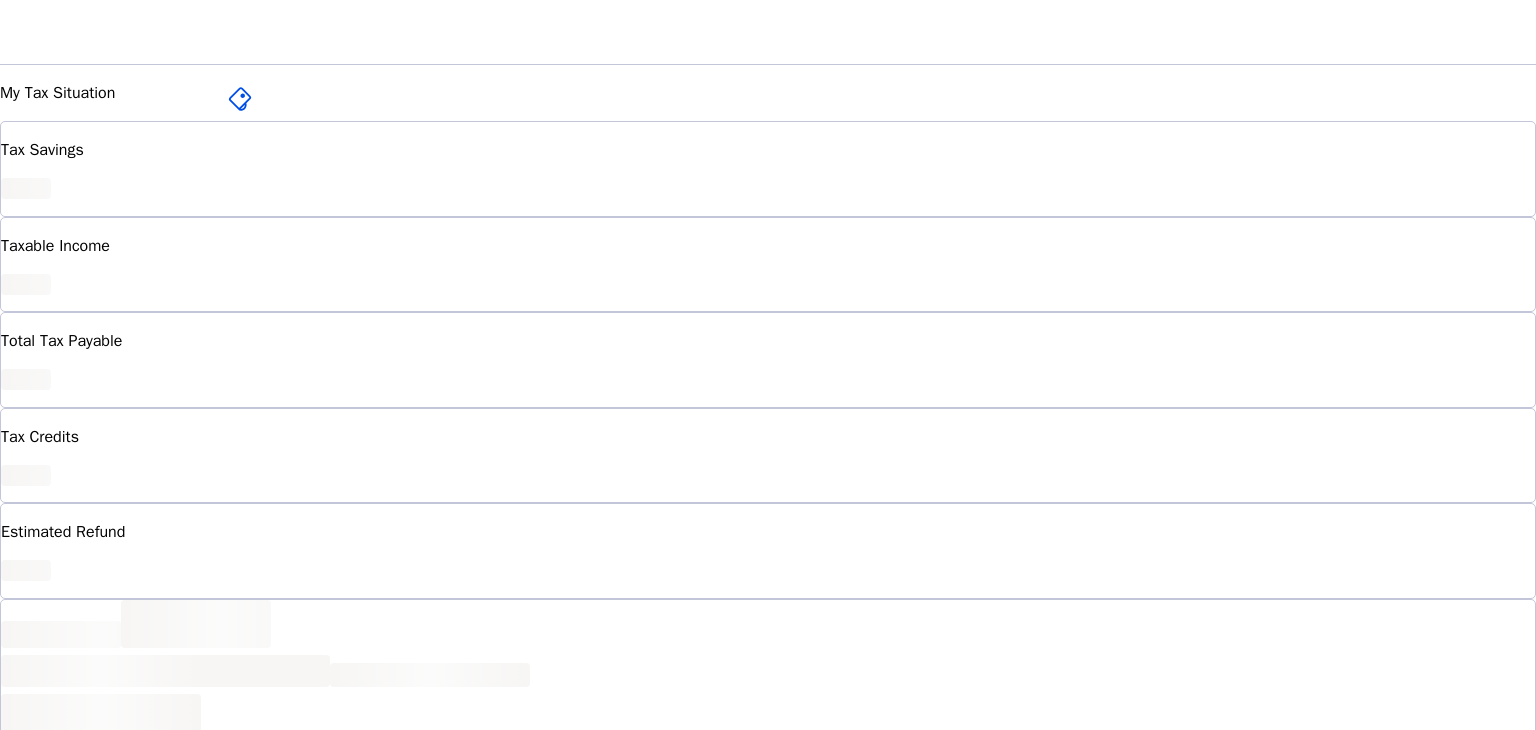 click on "Upgrade" at bounding box center [280, 567] 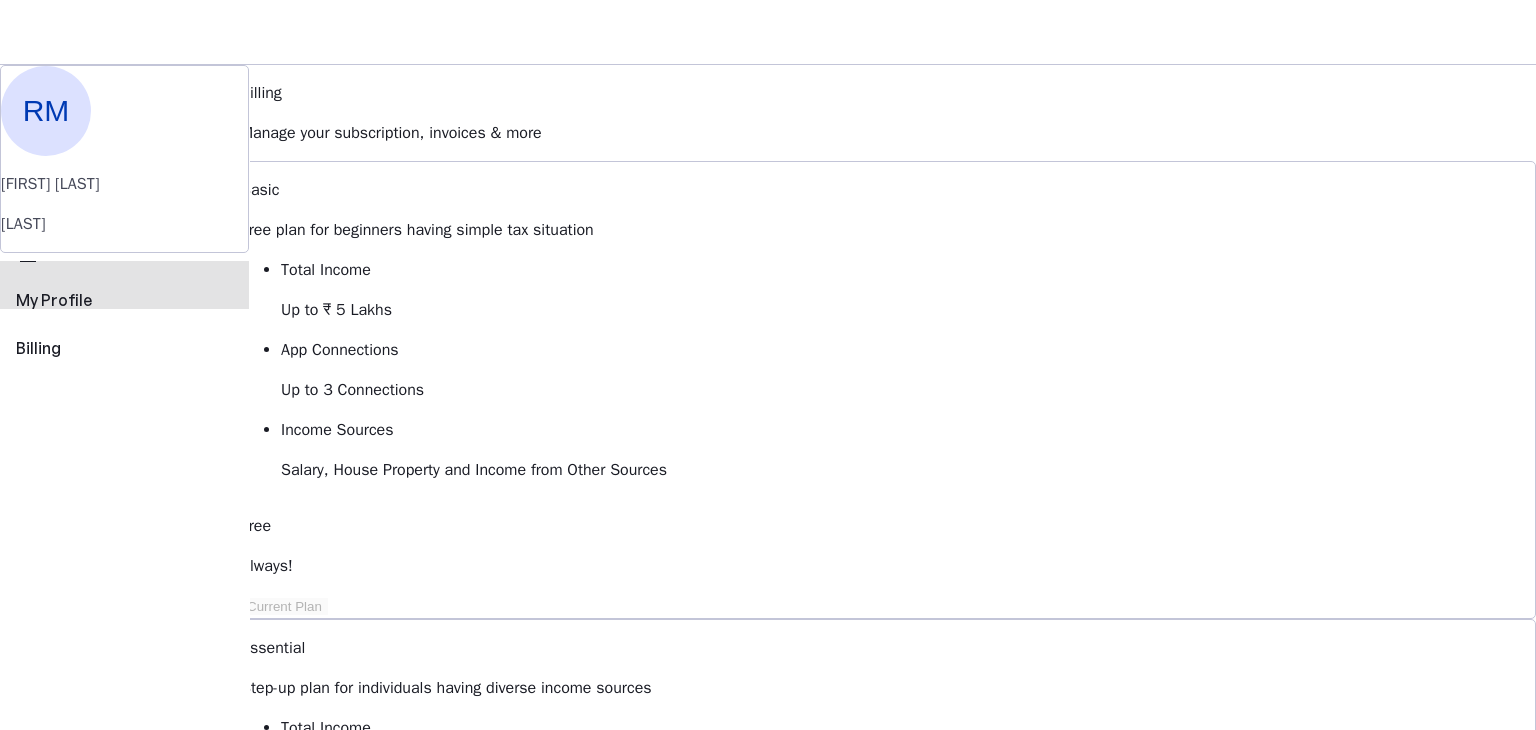 click on "perm_identity My Profile" at bounding box center [124, 285] 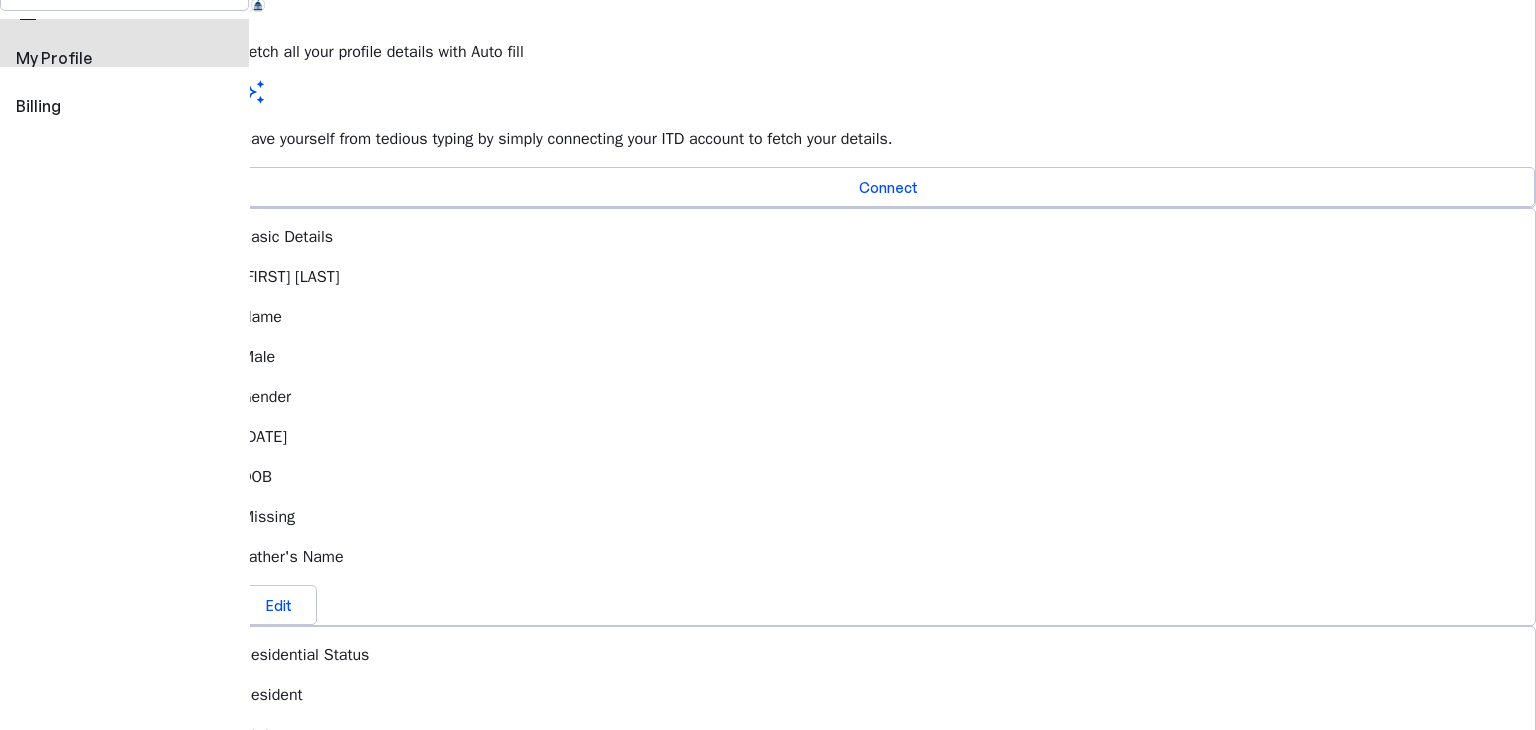 scroll, scrollTop: 0, scrollLeft: 0, axis: both 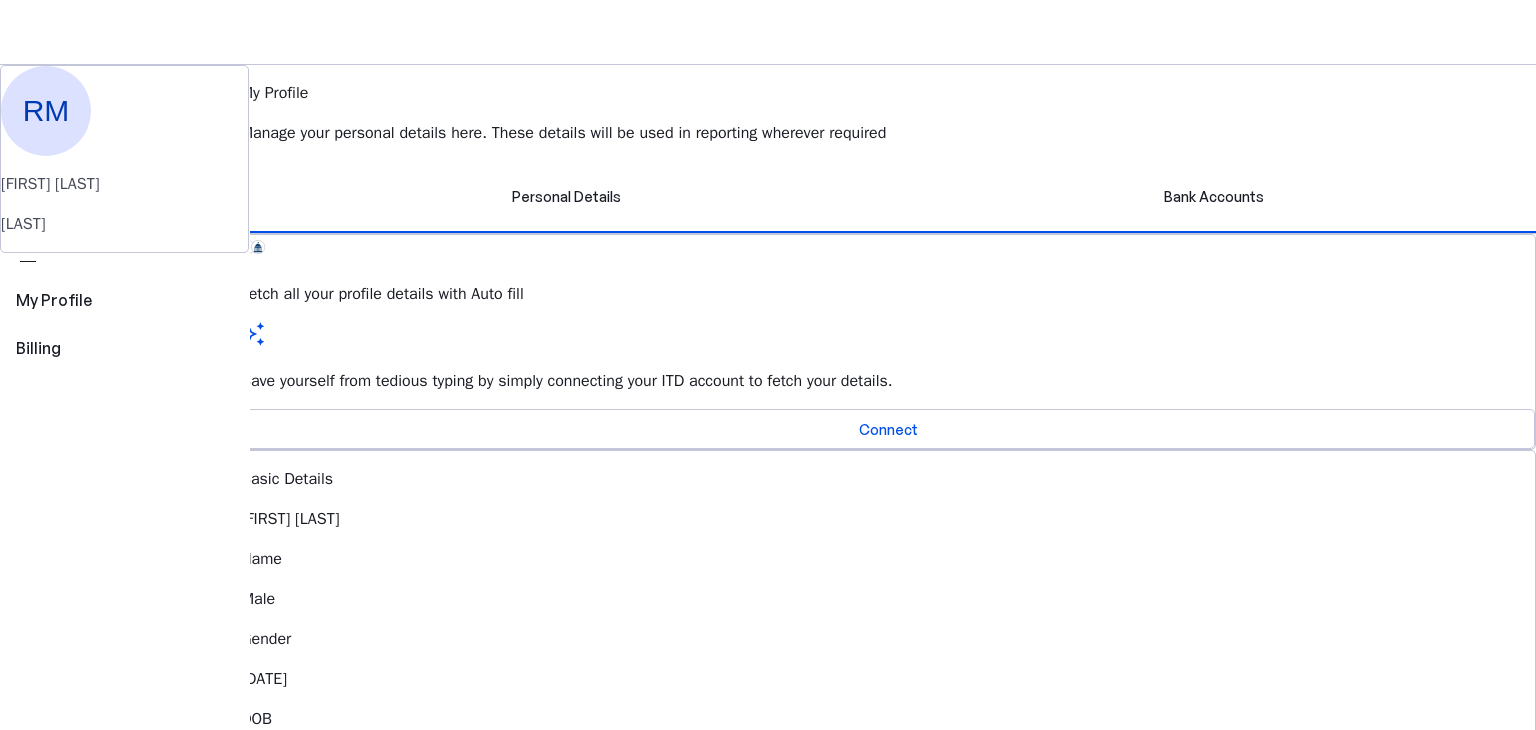 click on "arrow_drop_down" at bounding box center [240, 480] 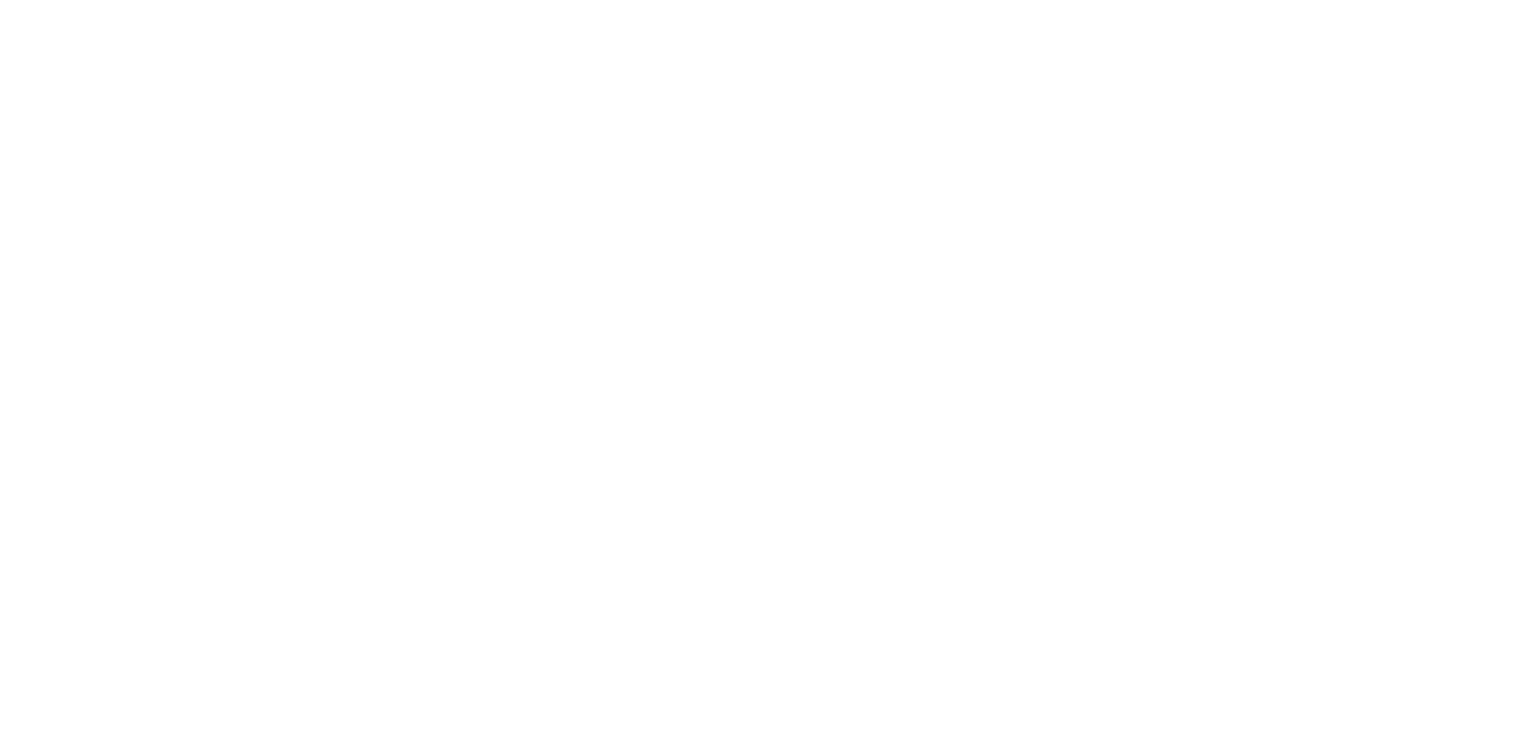 scroll, scrollTop: 0, scrollLeft: 0, axis: both 